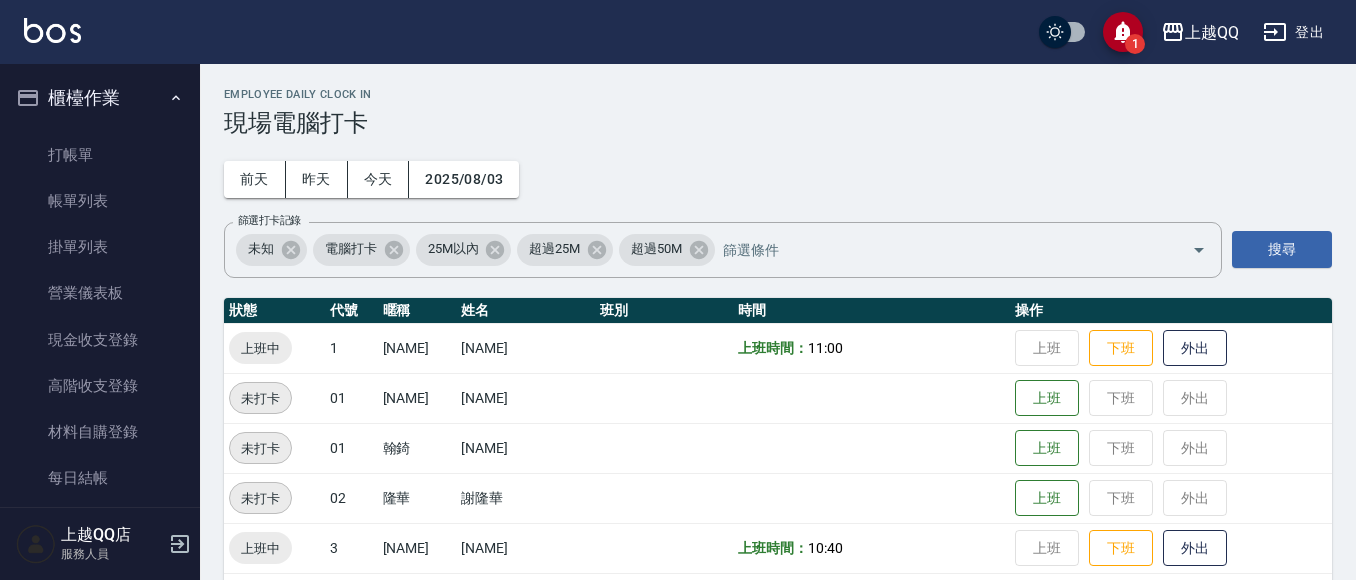 scroll, scrollTop: 168, scrollLeft: 0, axis: vertical 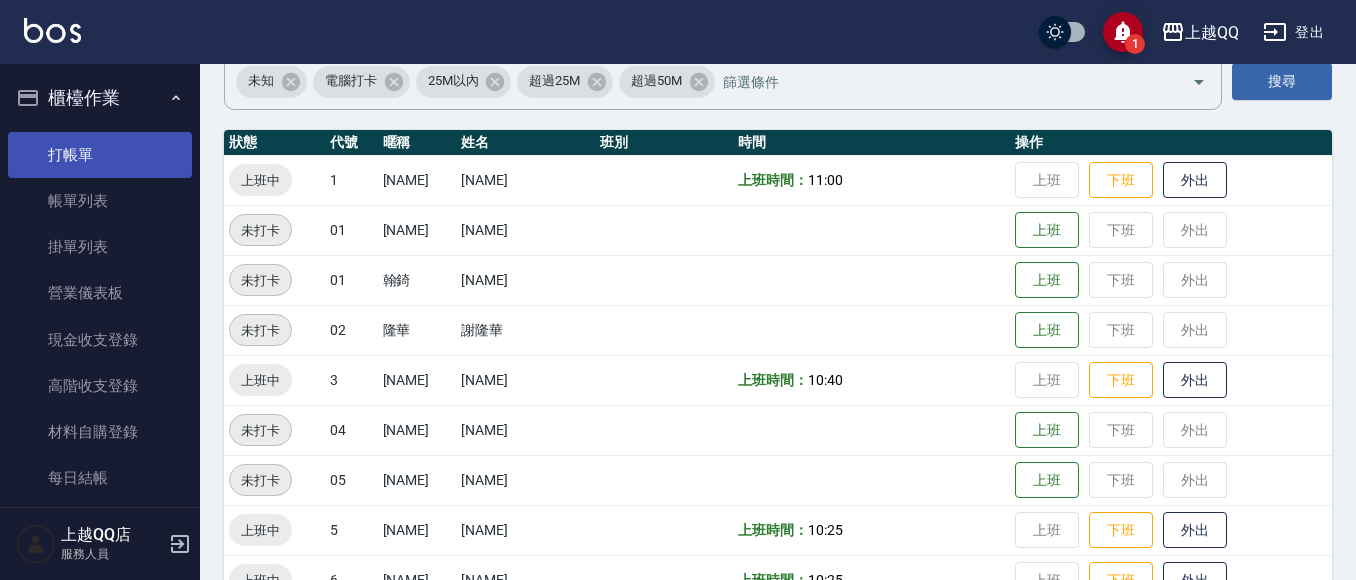 click on "打帳單" at bounding box center [100, 155] 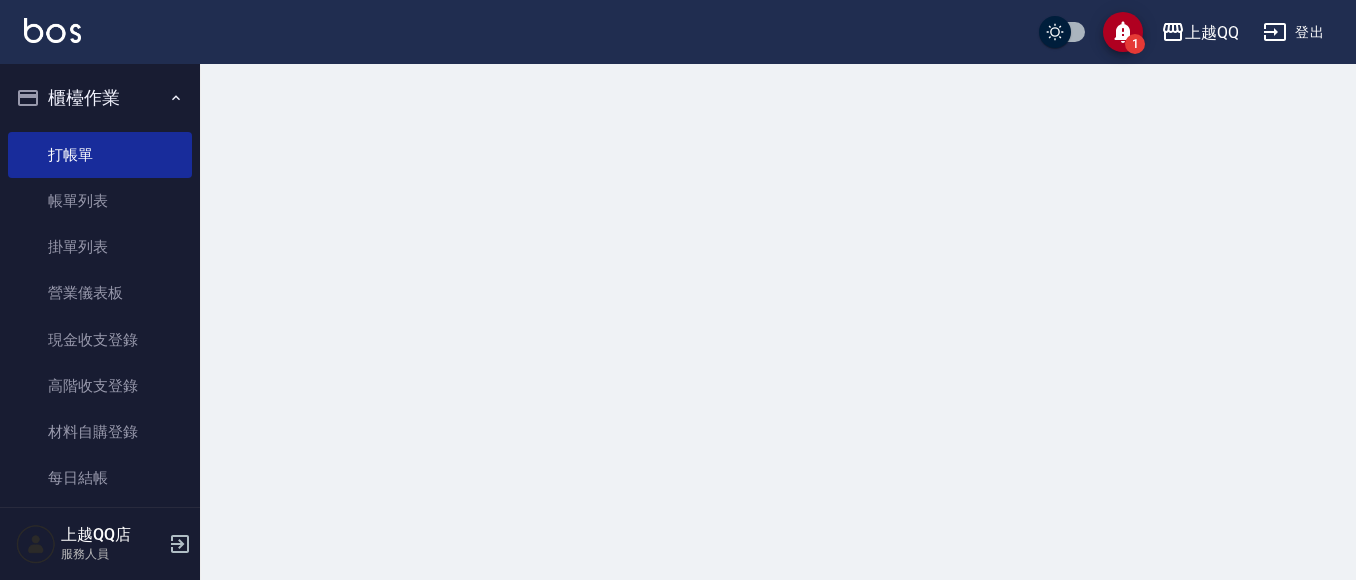 scroll, scrollTop: 0, scrollLeft: 0, axis: both 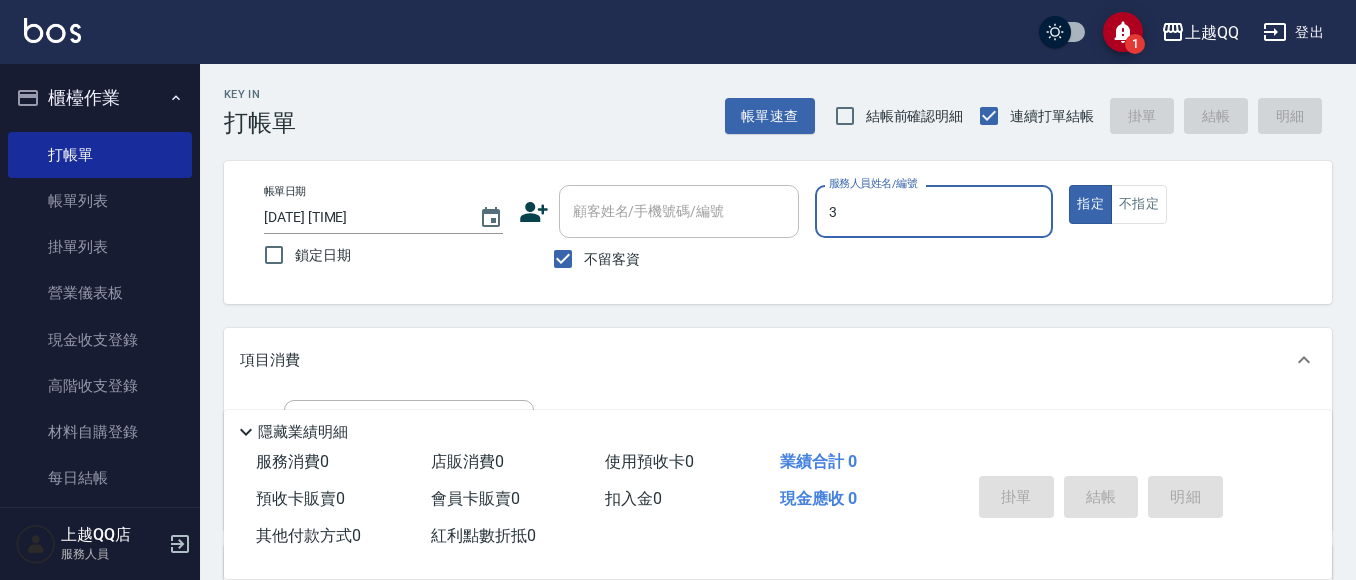 type on "3" 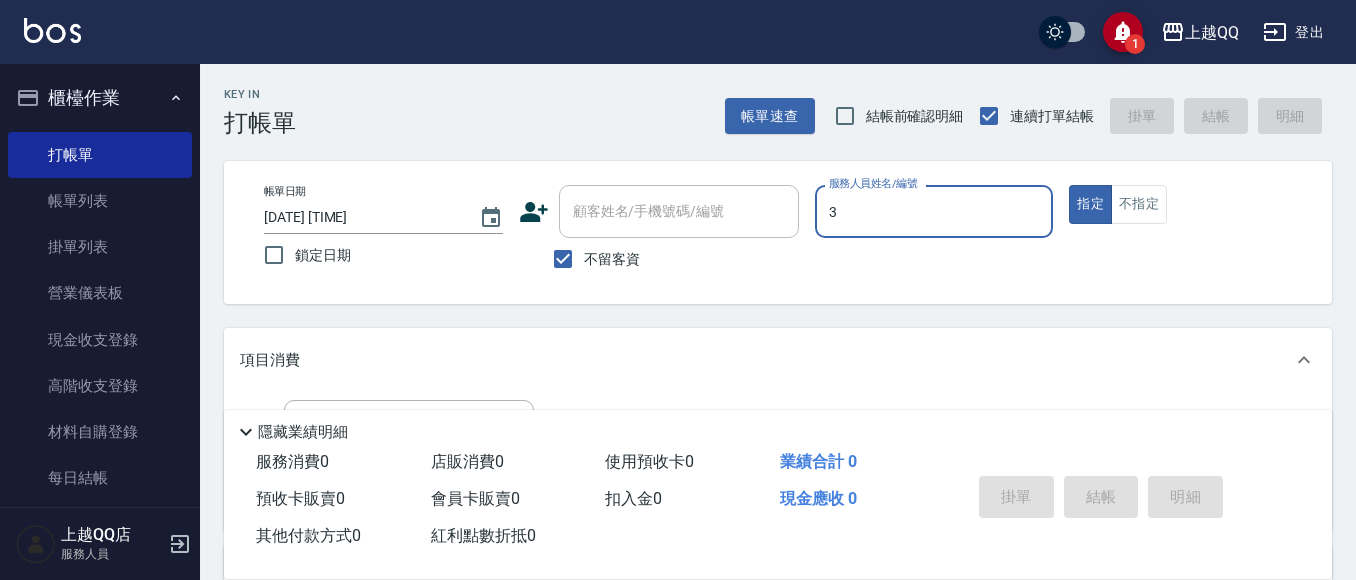 type on "true" 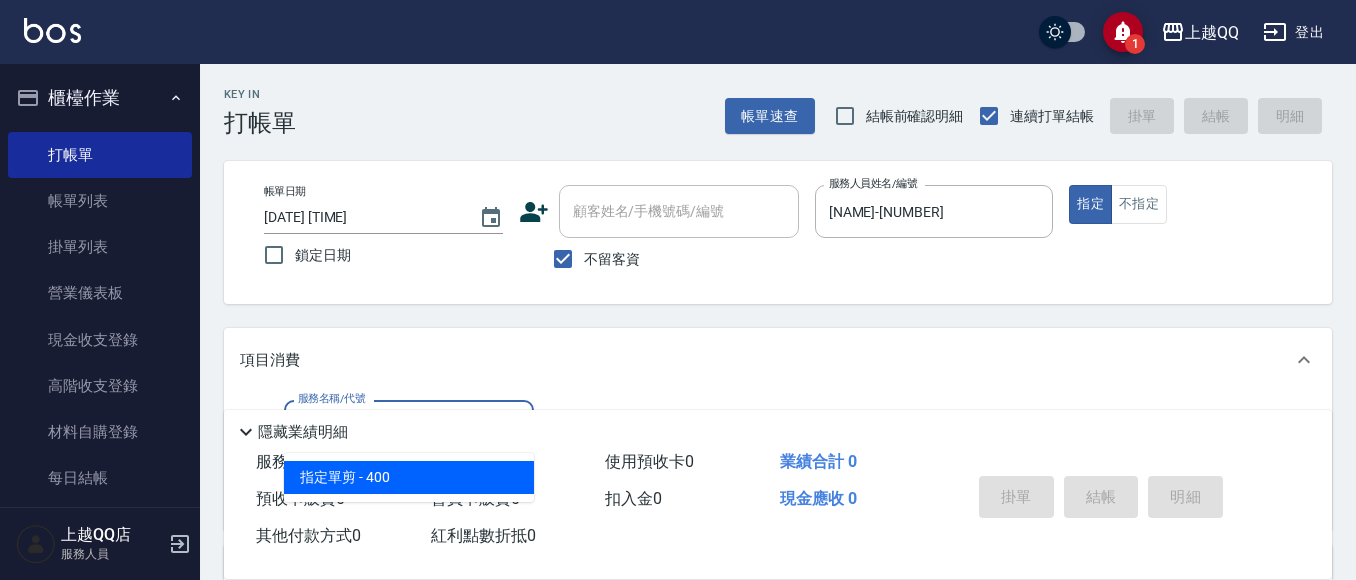 type on "指定單剪(203)" 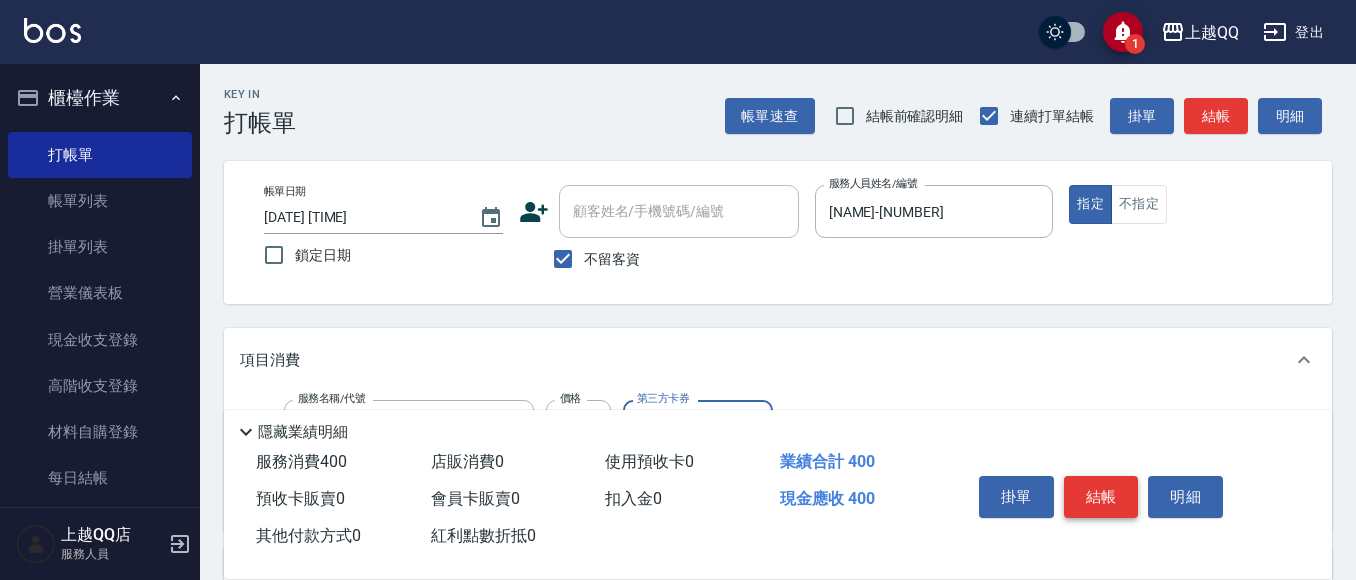 click on "結帳" at bounding box center [1101, 497] 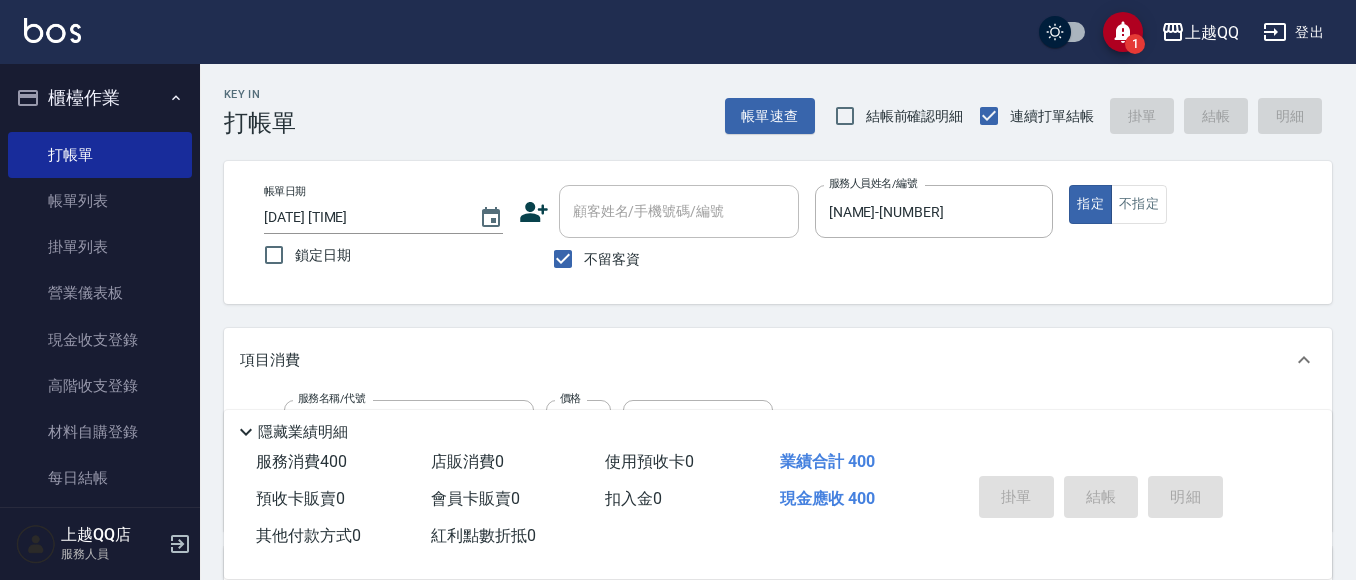 type 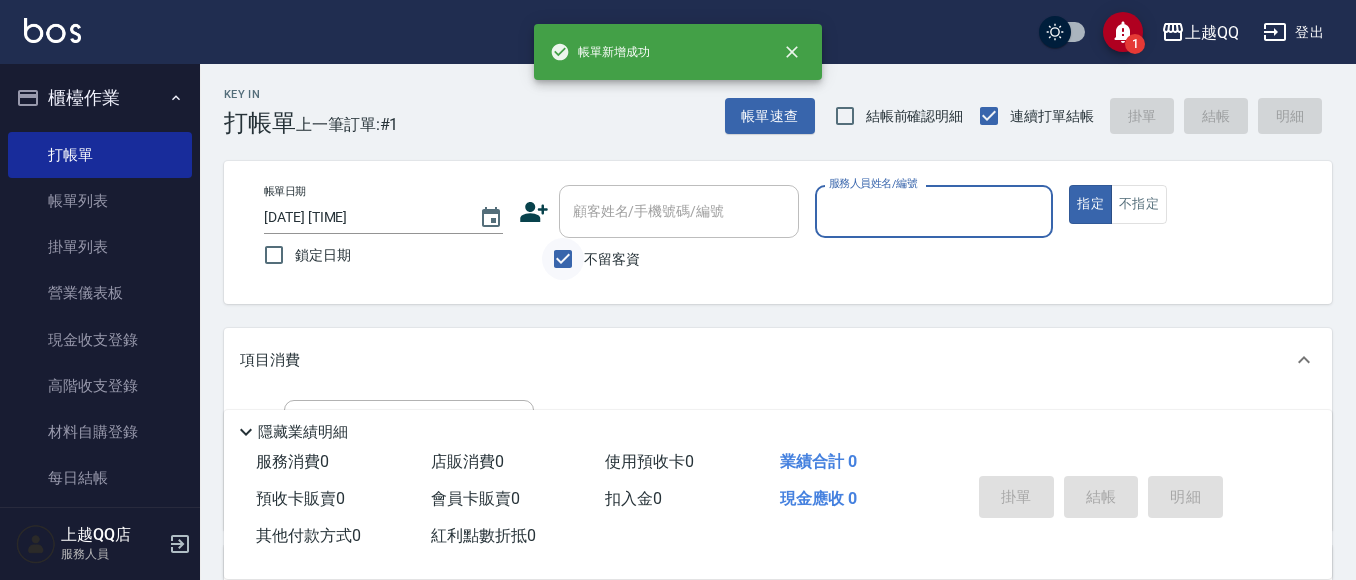click on "不留客資" at bounding box center (563, 259) 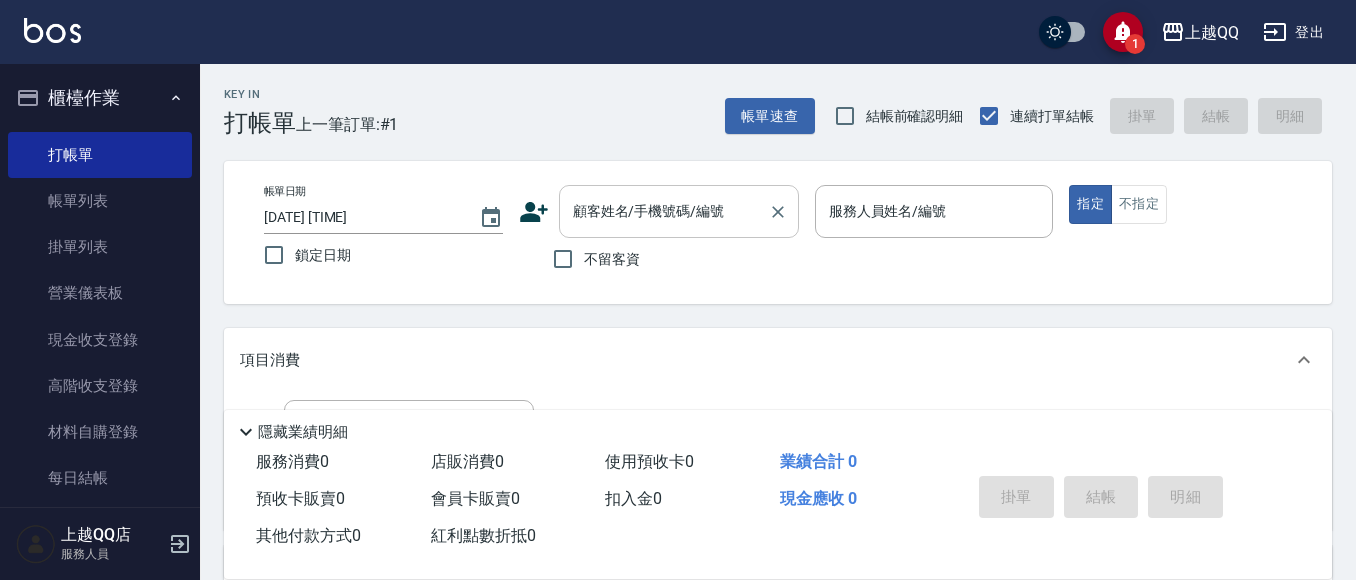 click on "顧客姓名/手機號碼/編號" at bounding box center [664, 211] 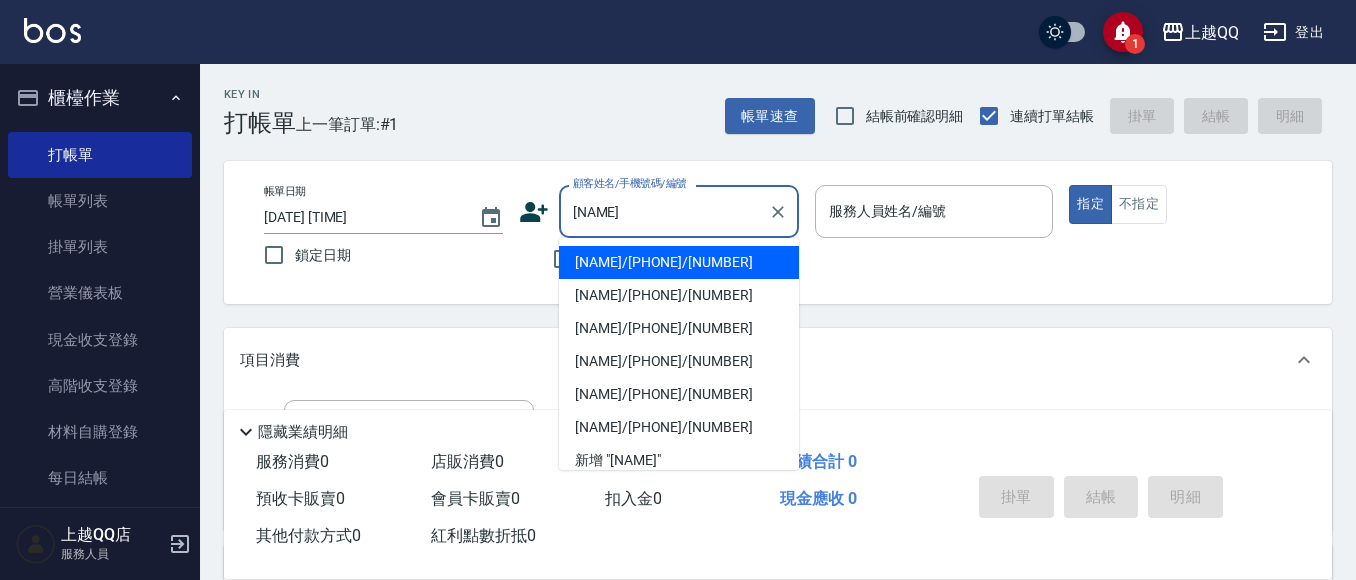 click on "[NAME]/[PHONE]/[NUMBER]" at bounding box center (679, 262) 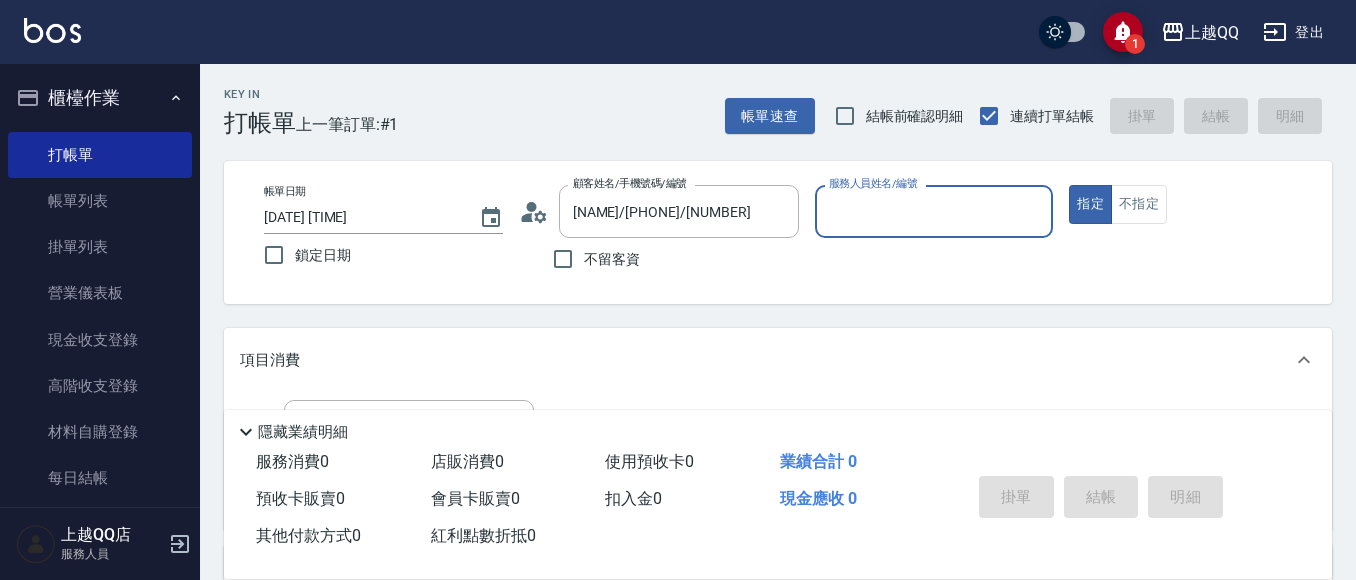 type on "[NAME]-[NUMBER]" 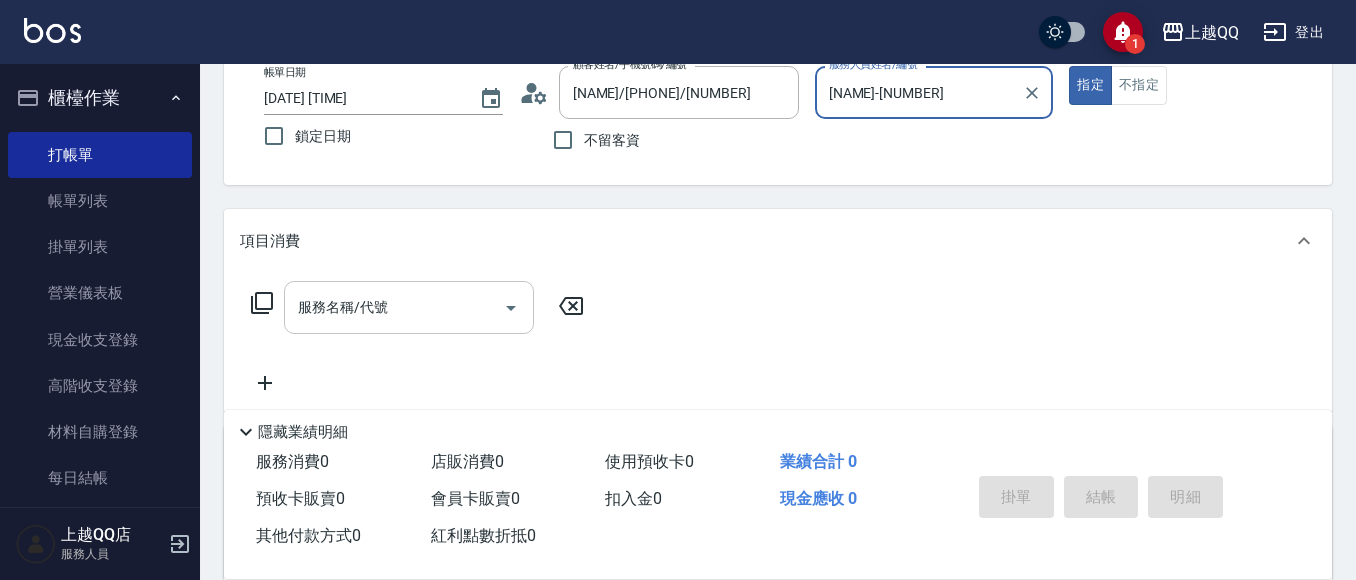 scroll, scrollTop: 125, scrollLeft: 0, axis: vertical 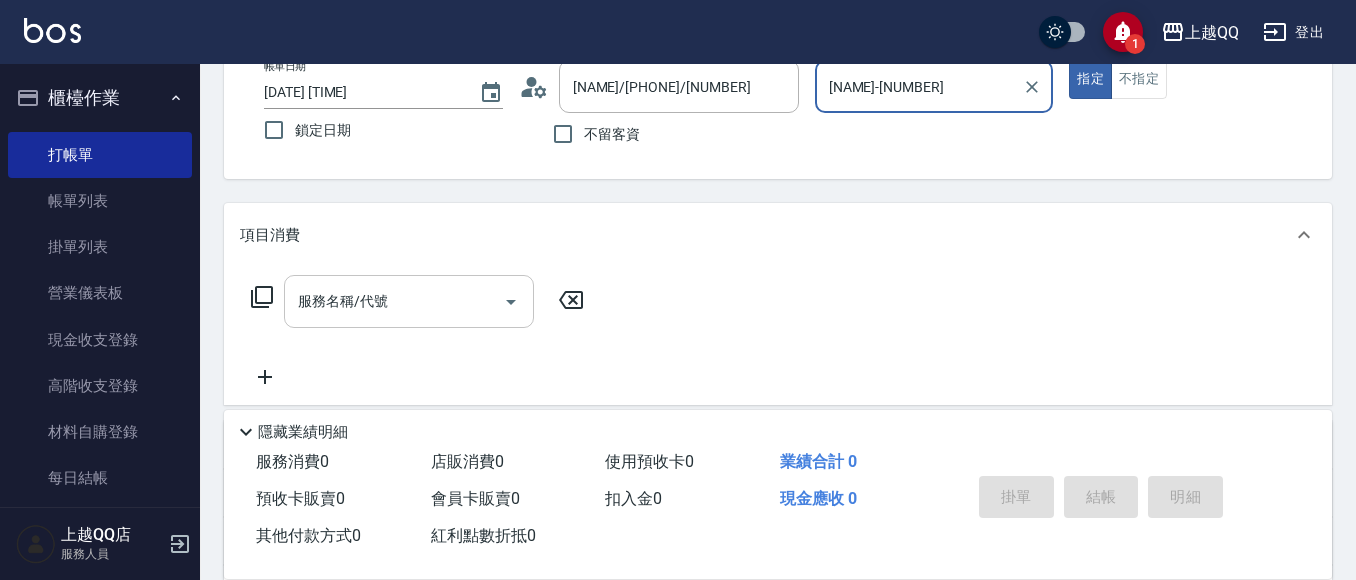 click on "服務名稱/代號 服務名稱/代號" at bounding box center (409, 301) 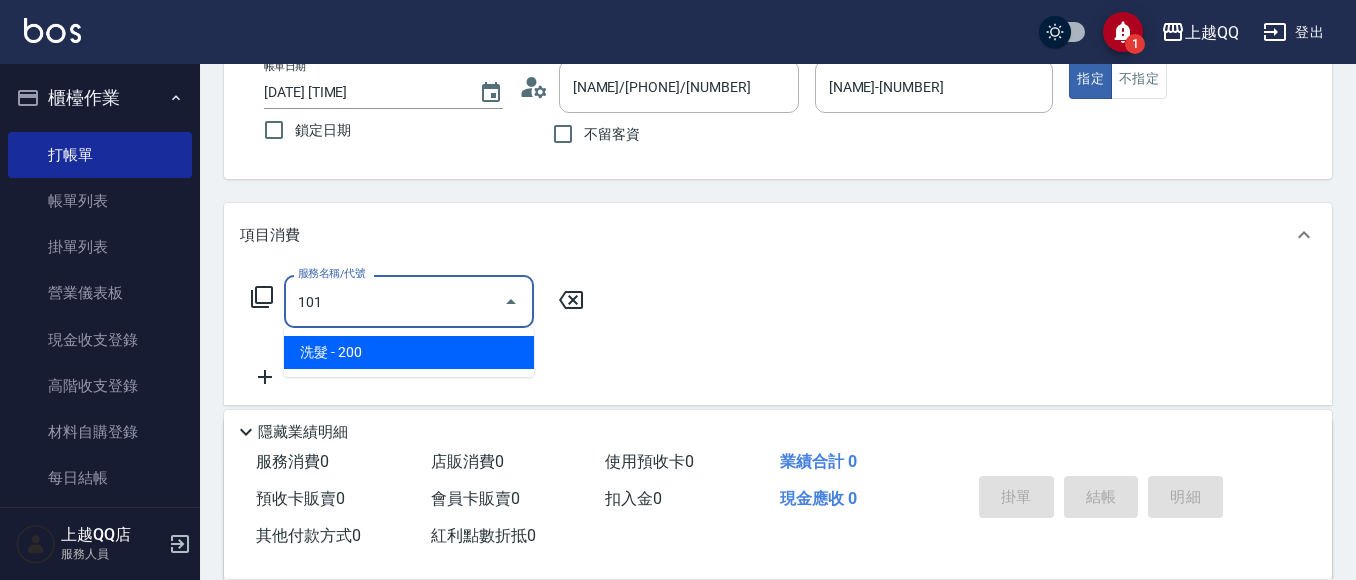 type on "洗髮(101)" 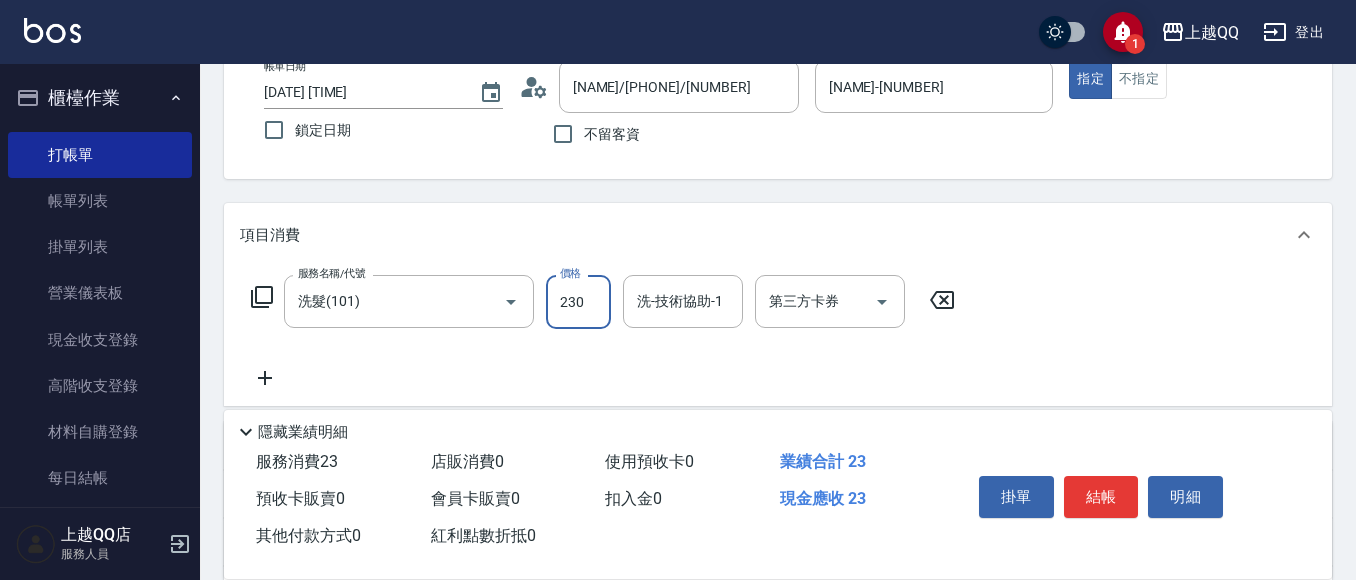 type on "230" 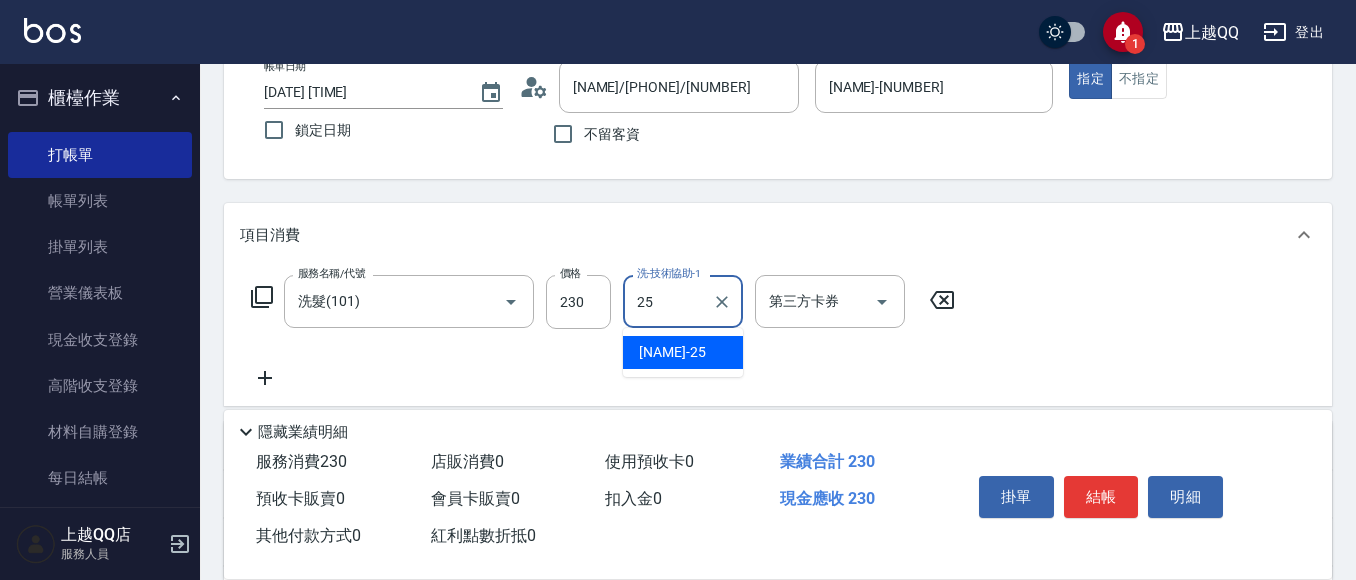 type on "[NAME]-[NUMBER]" 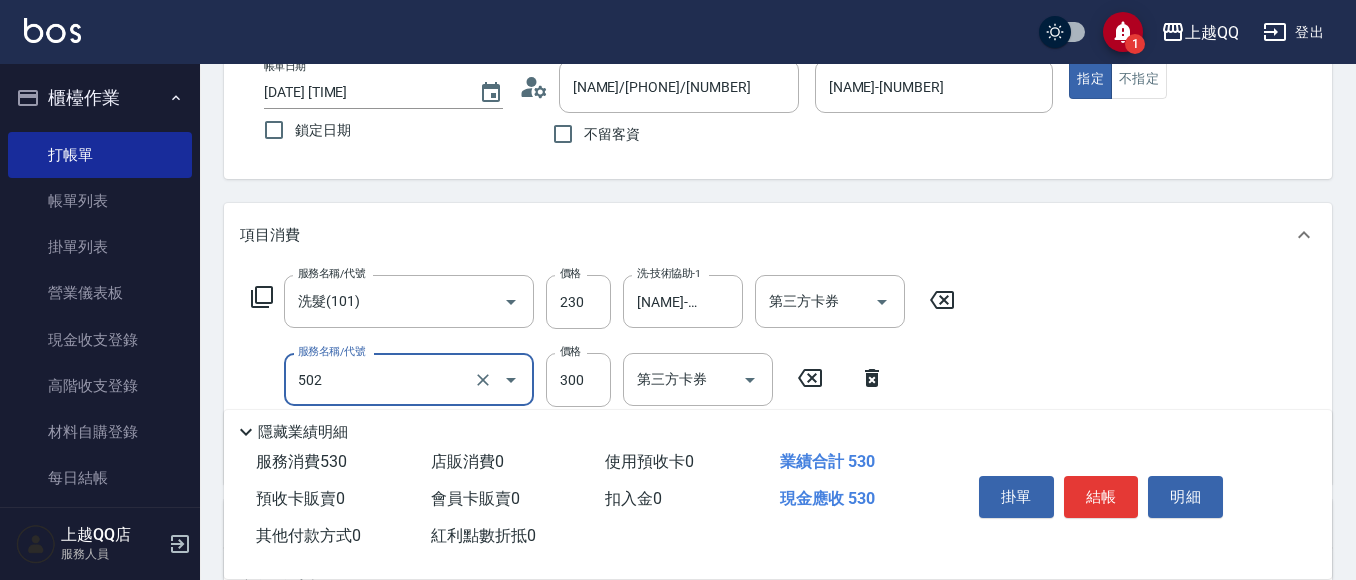 type on "自備護髮(502)" 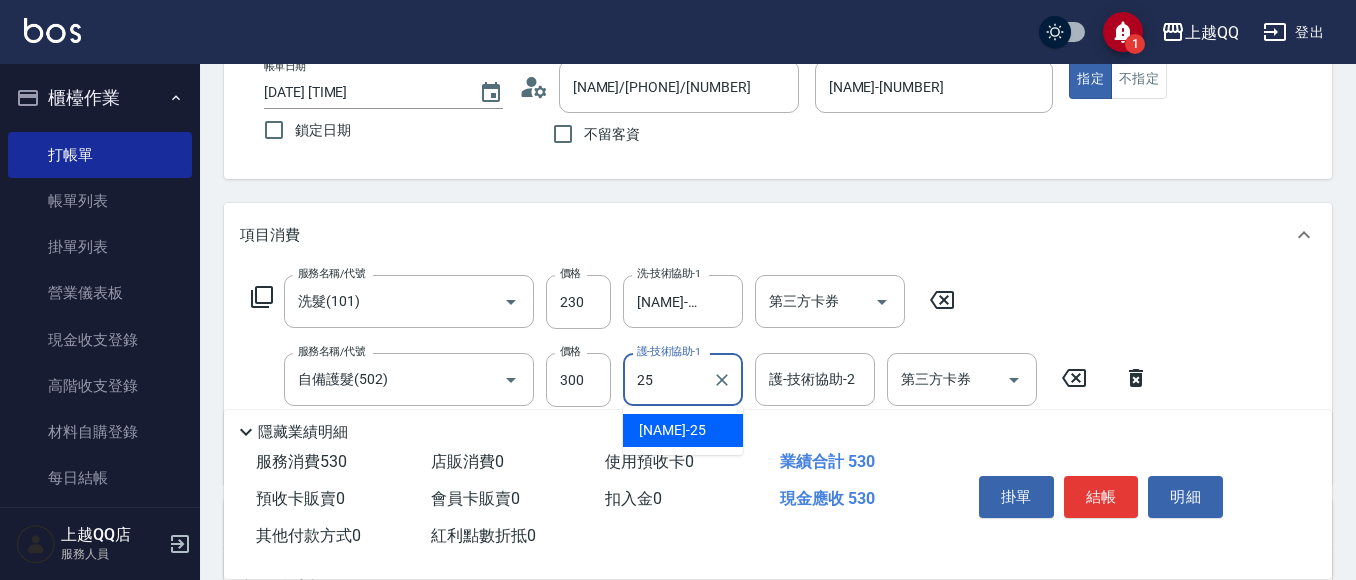 type on "[NAME]-[NUMBER]" 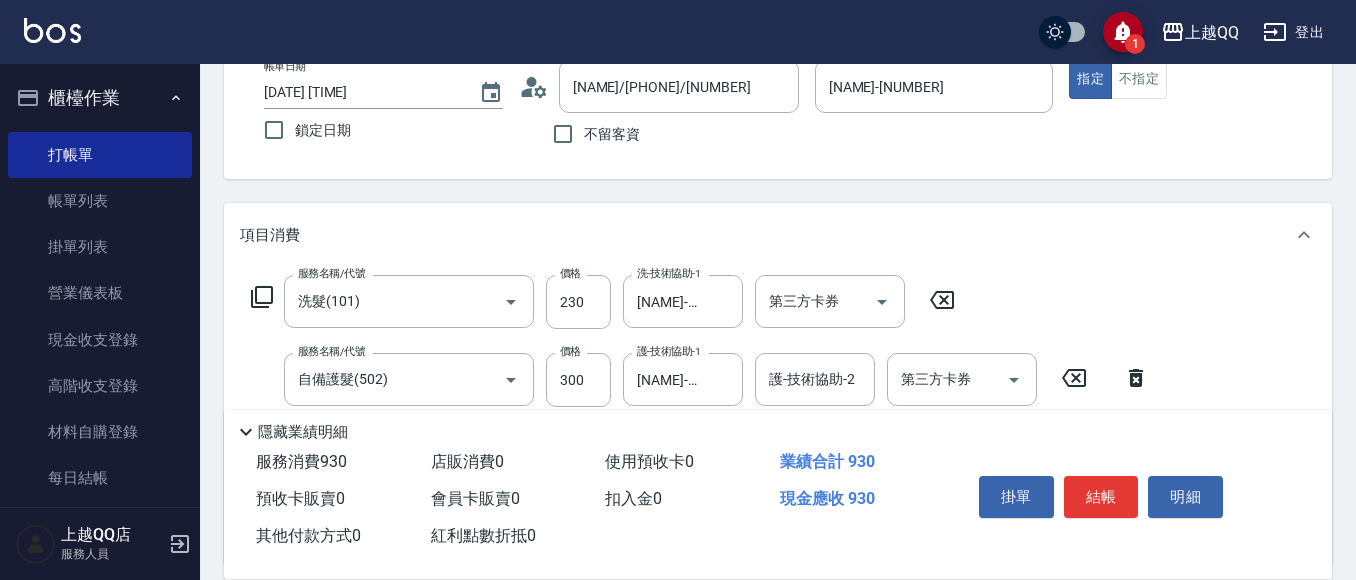 type on "指定單剪(203)" 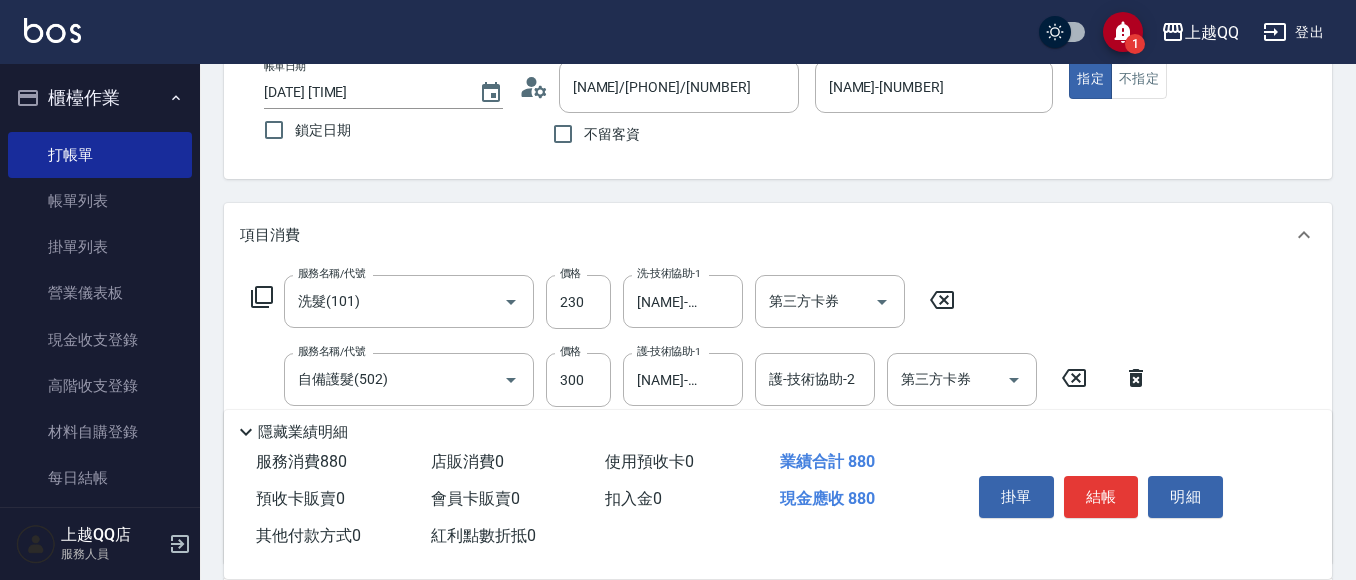 type on "350" 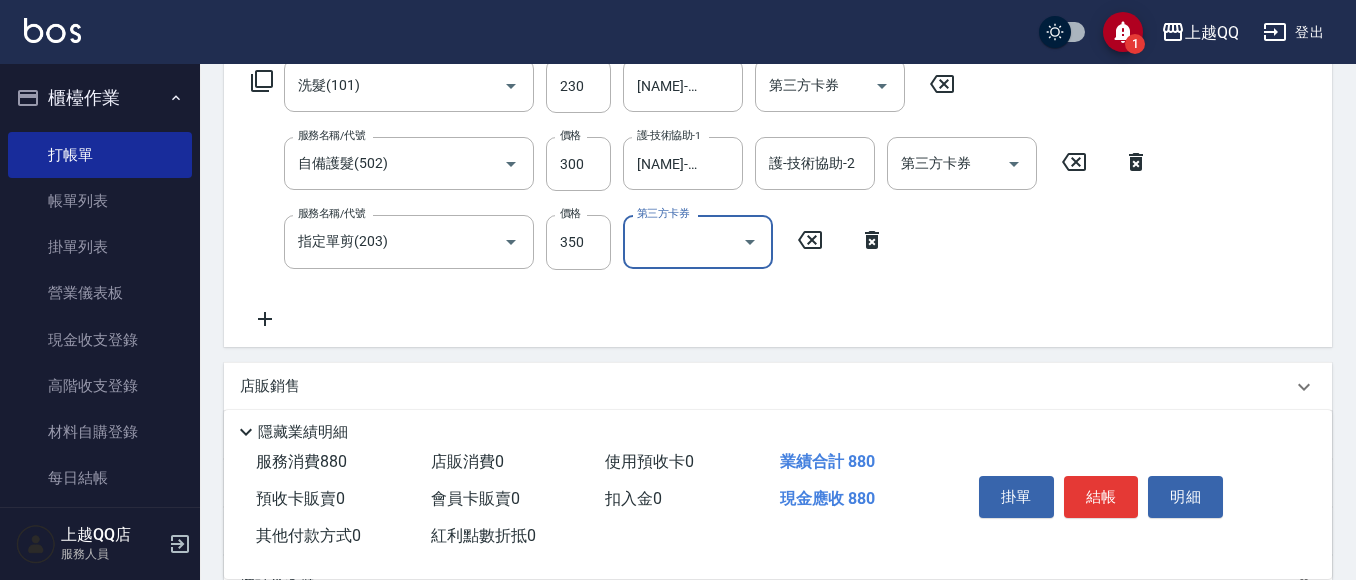 scroll, scrollTop: 348, scrollLeft: 0, axis: vertical 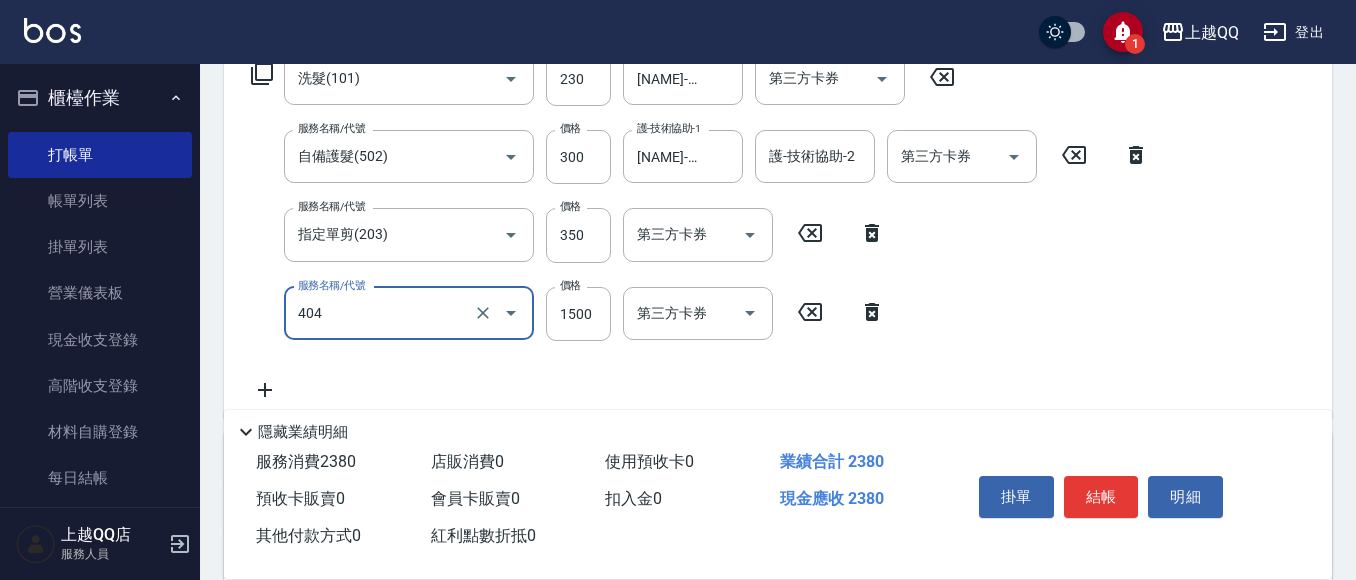 type on "設計染髮(404)" 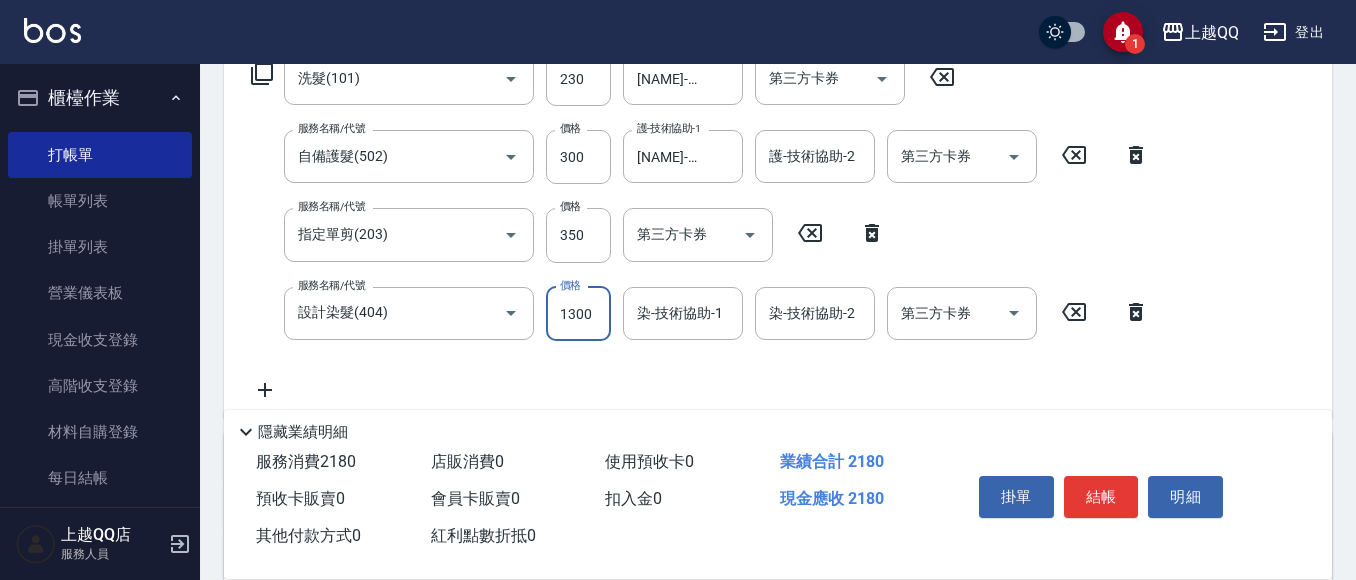 type on "1300" 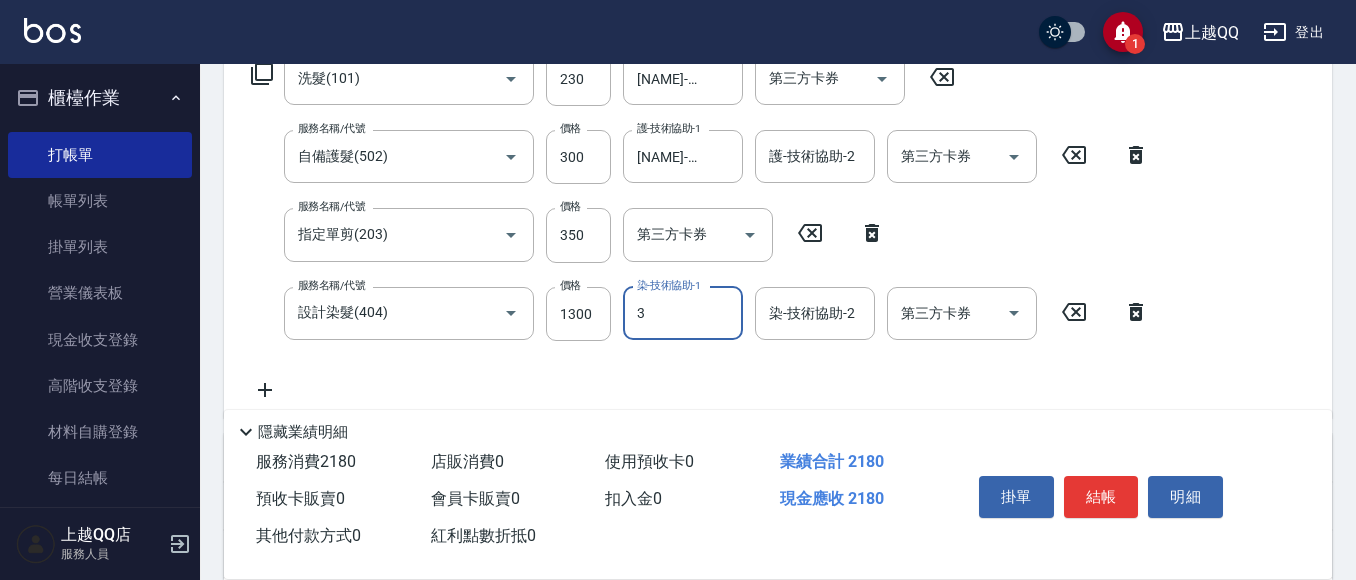 type on "[NAME]-[NUMBER]" 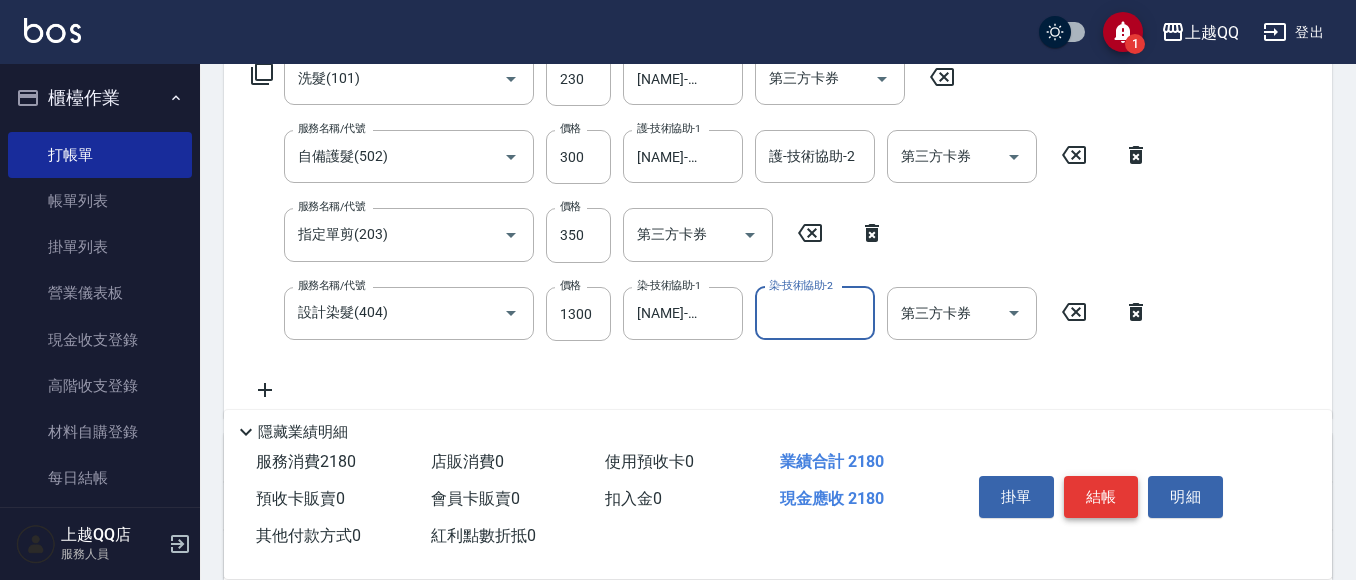 click on "結帳" at bounding box center [1101, 497] 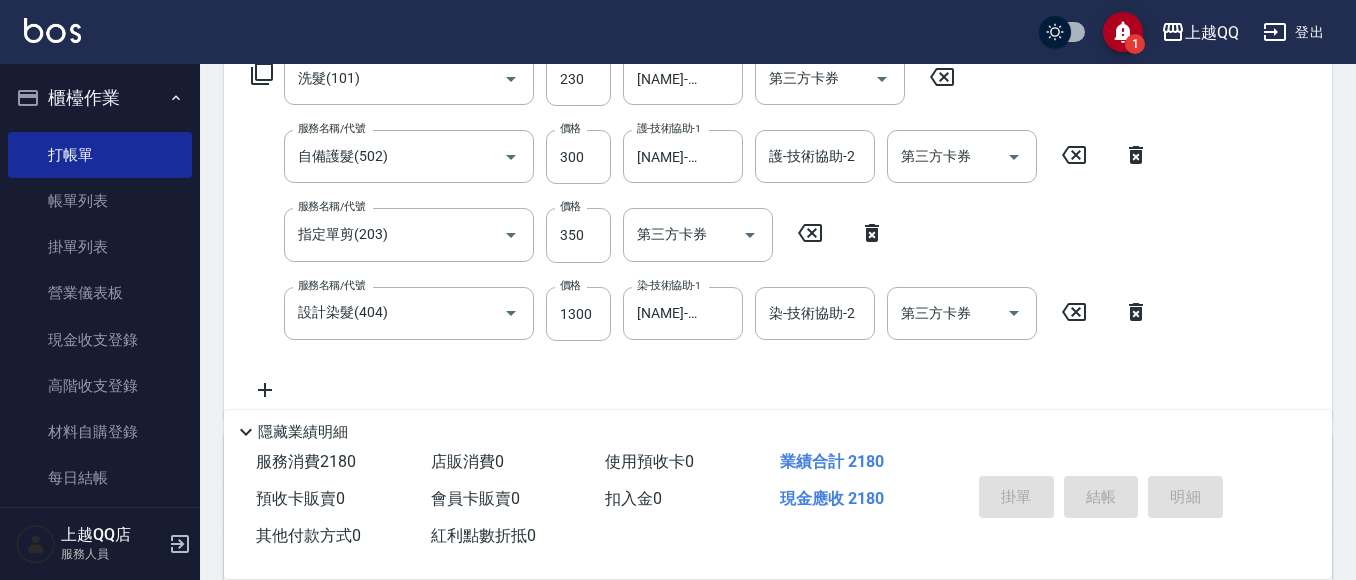 type 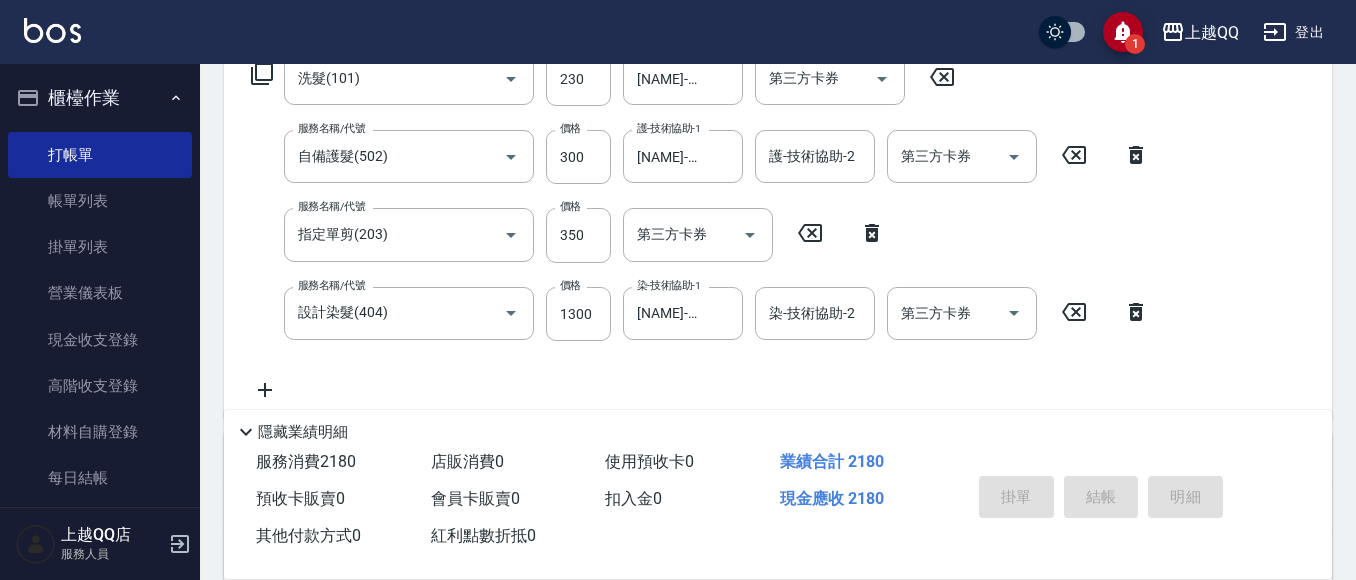type 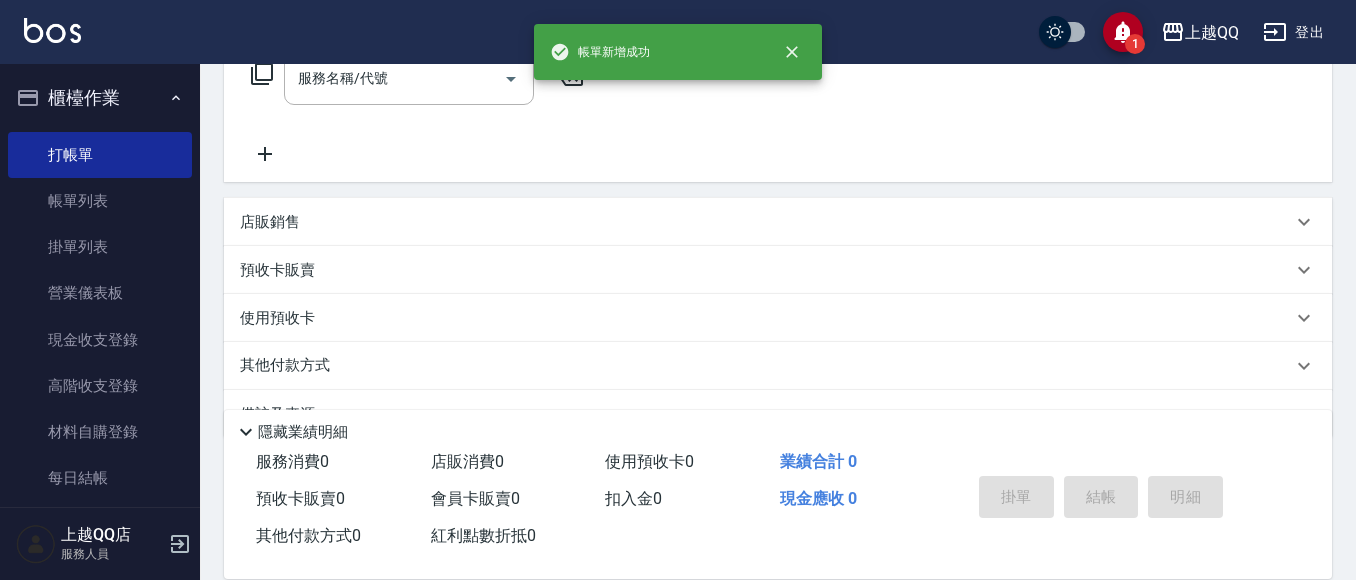 scroll, scrollTop: 0, scrollLeft: 0, axis: both 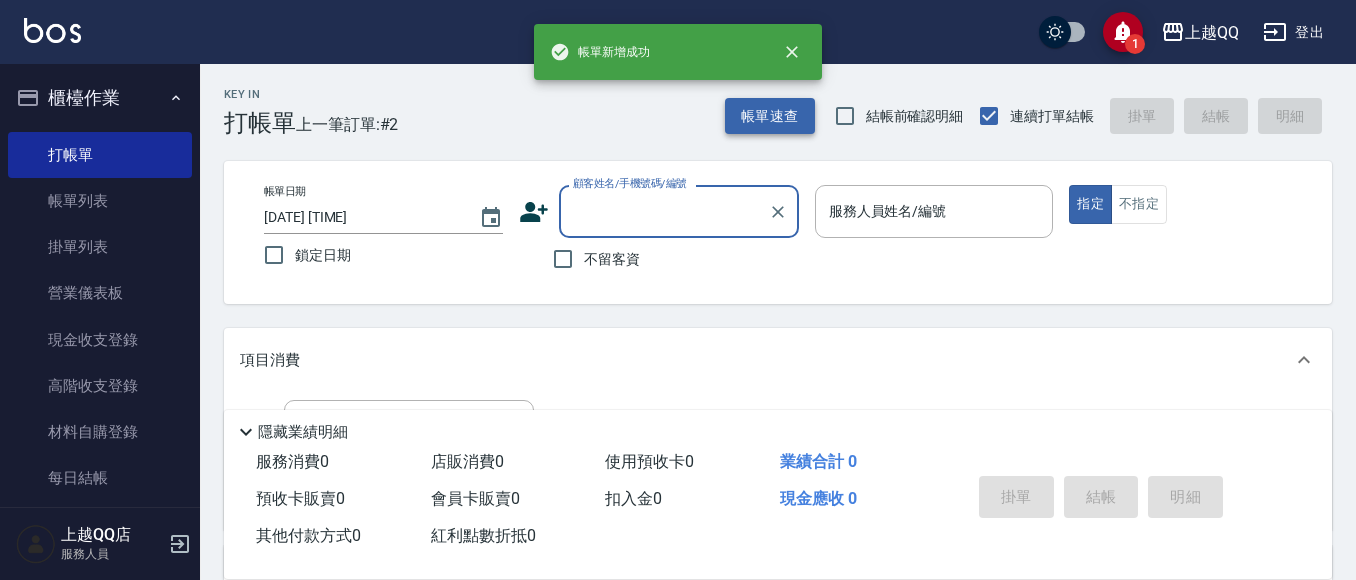 click on "帳單速查" at bounding box center (770, 116) 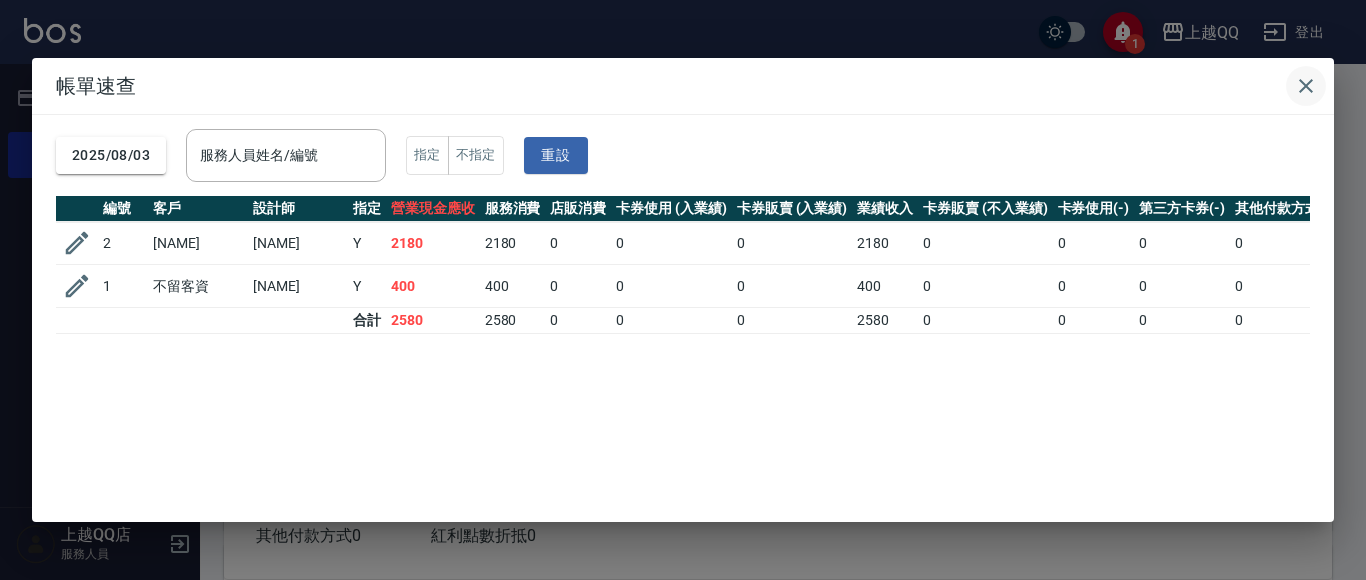 click 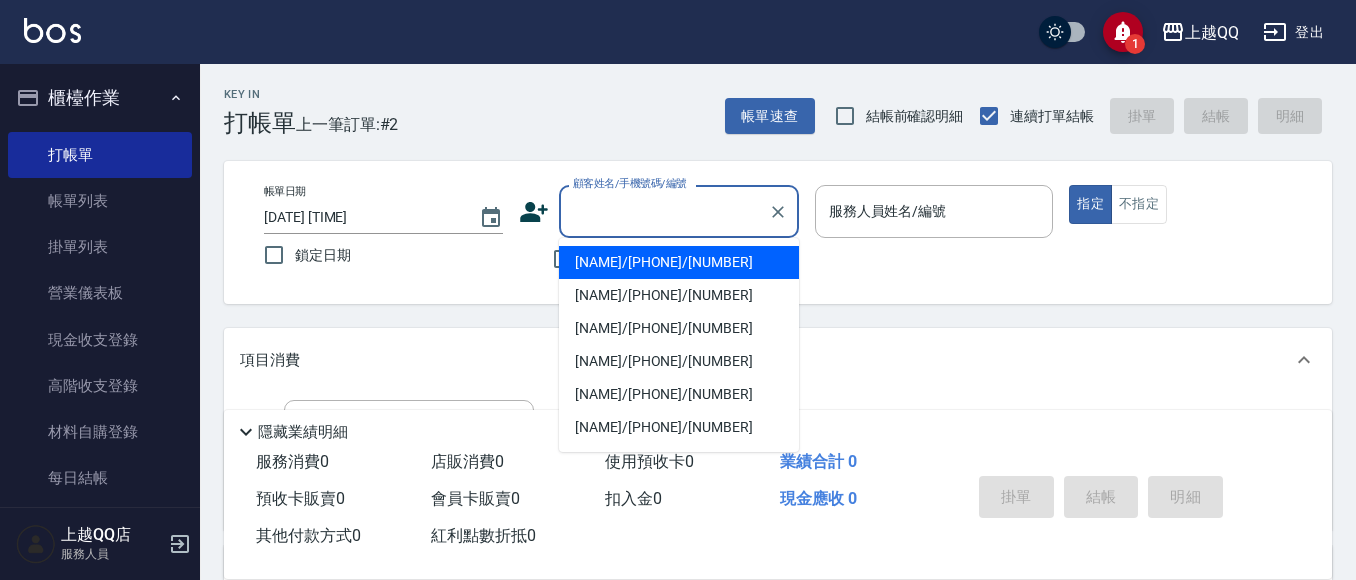 click on "顧客姓名/手機號碼/編號 顧客姓名/手機號碼/編號" at bounding box center [679, 211] 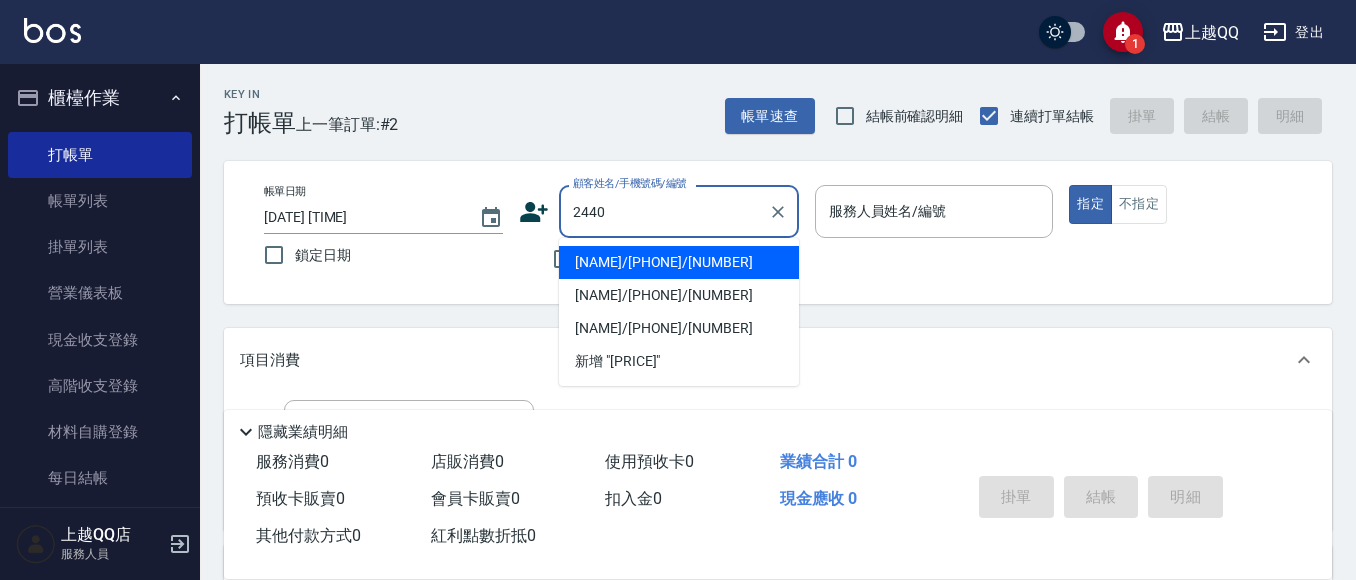 click on "[NAME]/[PHONE]/[NUMBER]" at bounding box center (679, 262) 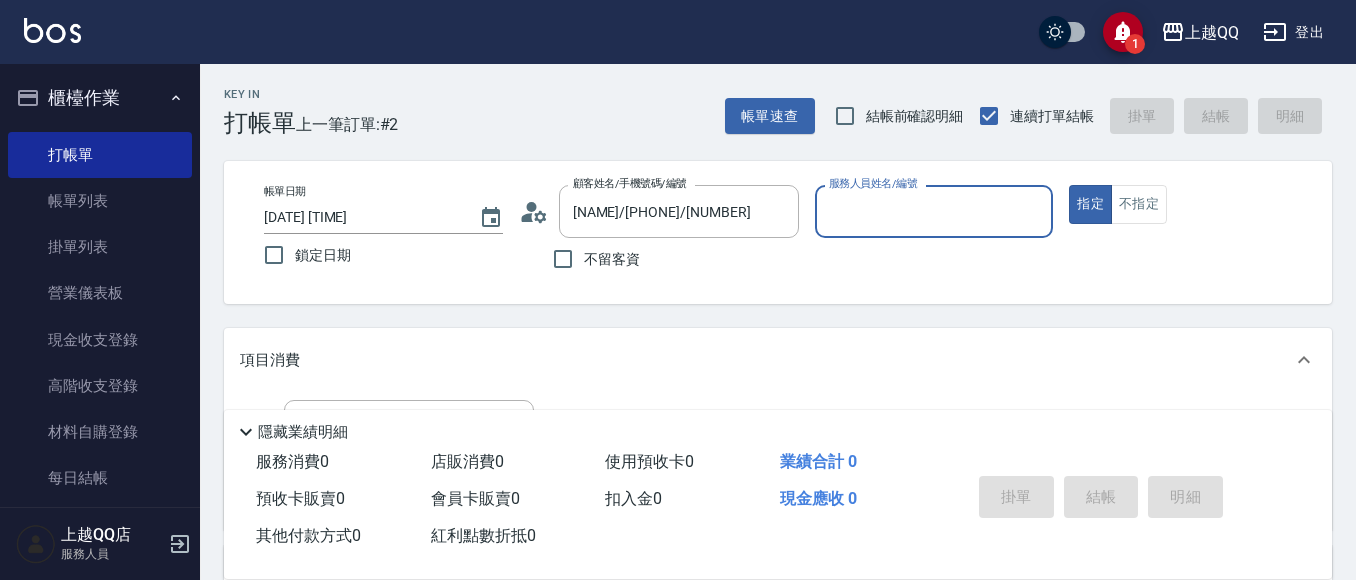 type on "[NAME]-[NUMBER]" 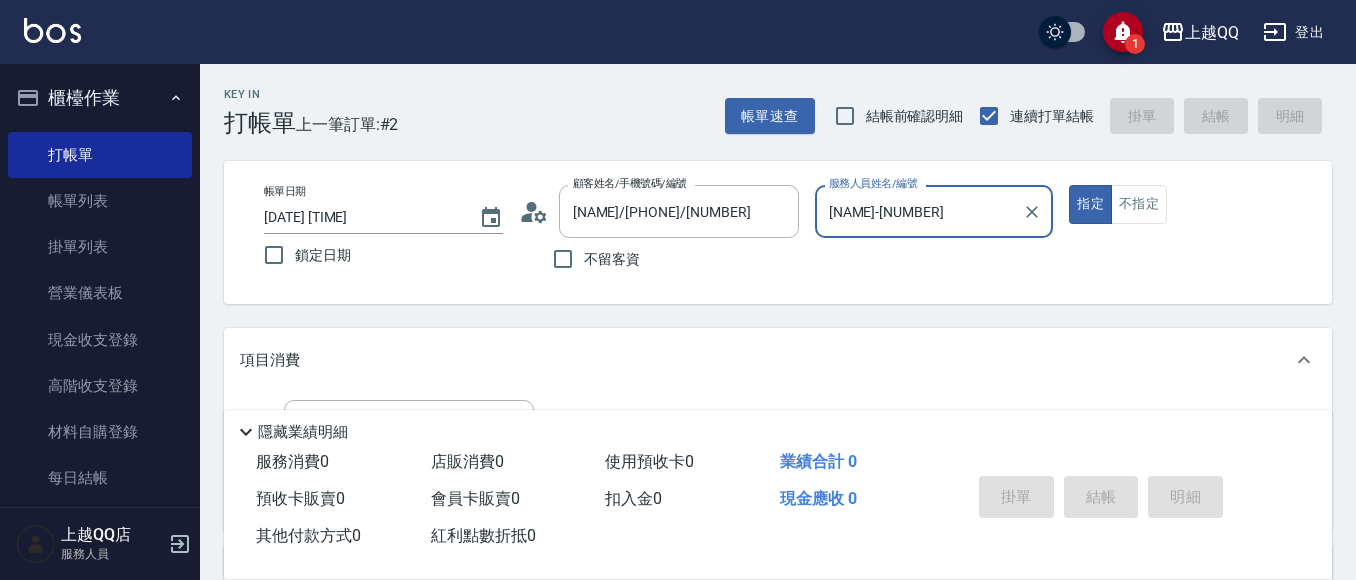 scroll, scrollTop: 115, scrollLeft: 0, axis: vertical 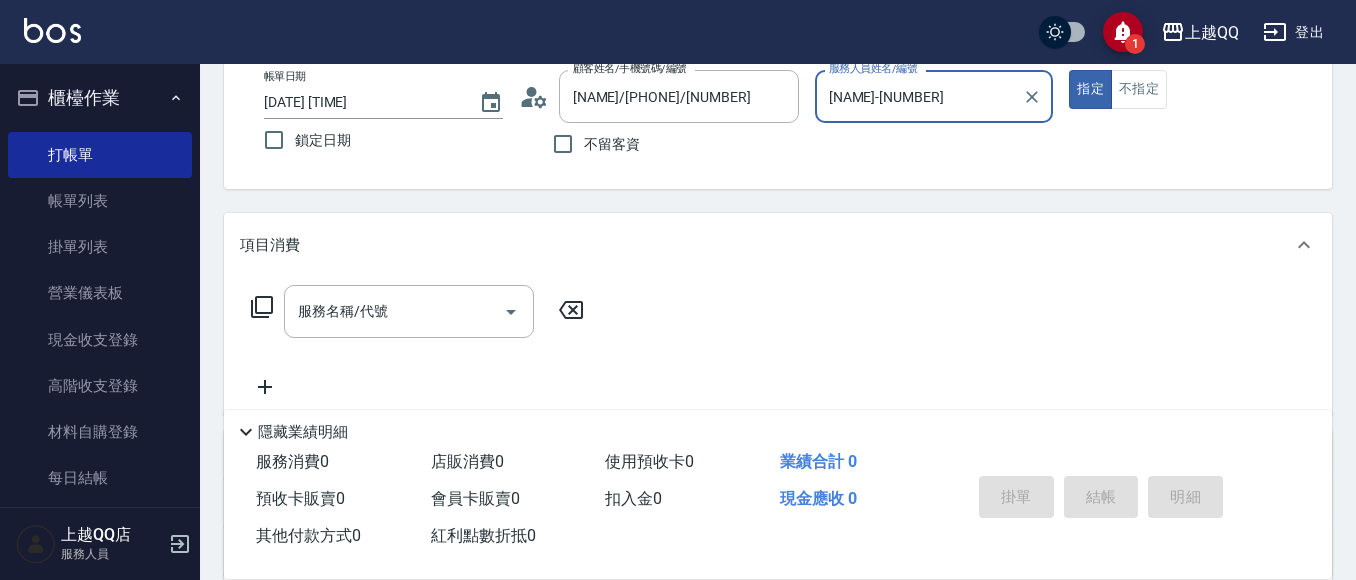click 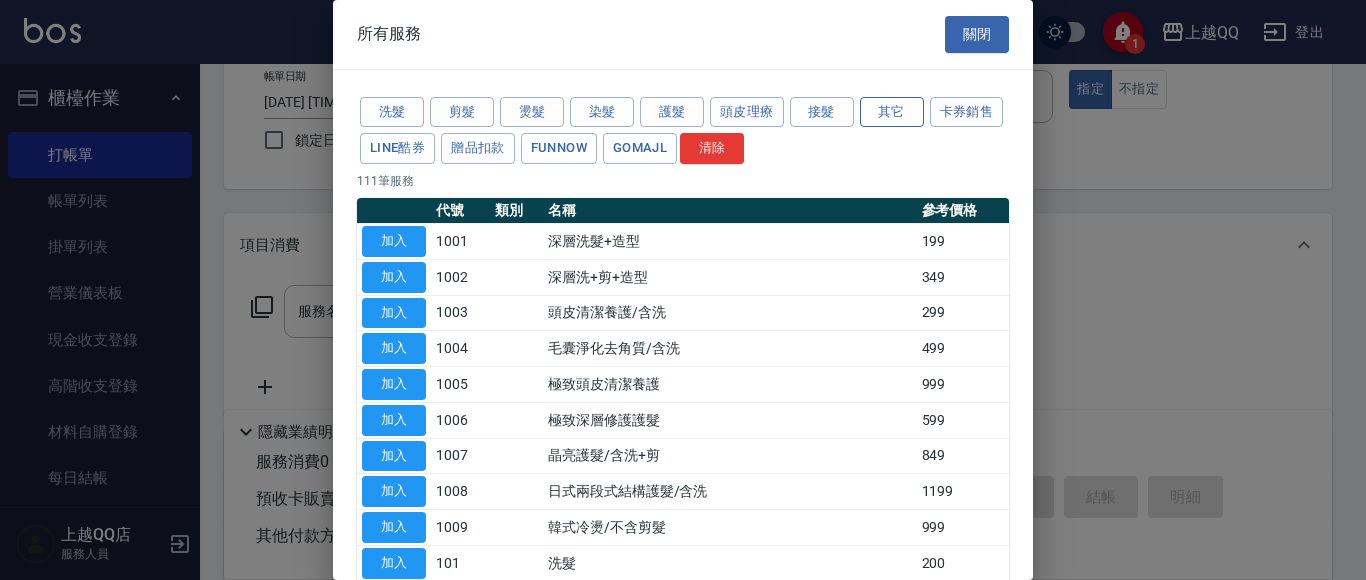 click on "其它" at bounding box center [892, 112] 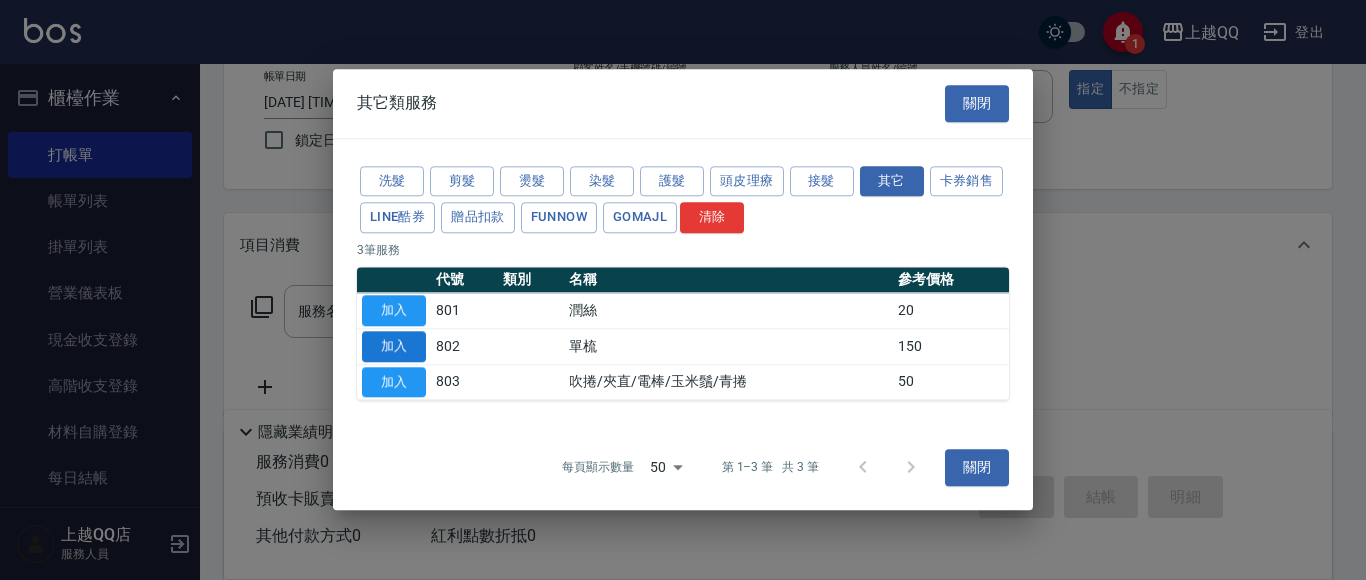 click on "加入" at bounding box center [394, 346] 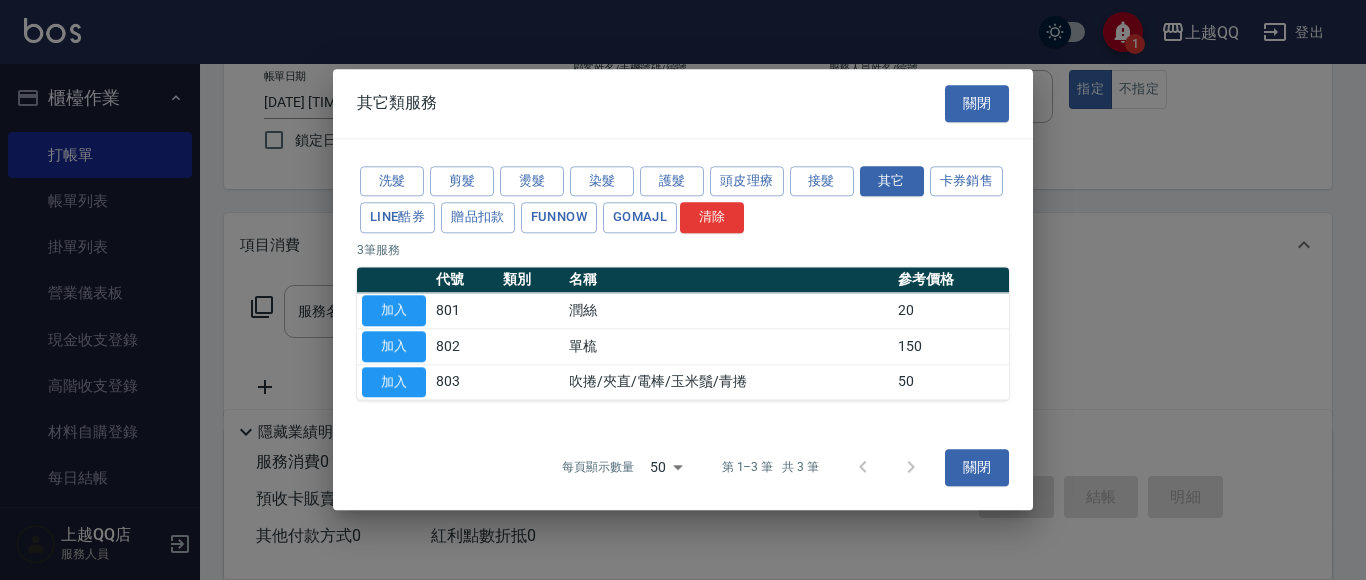 type on "單梳([NUMBER])" 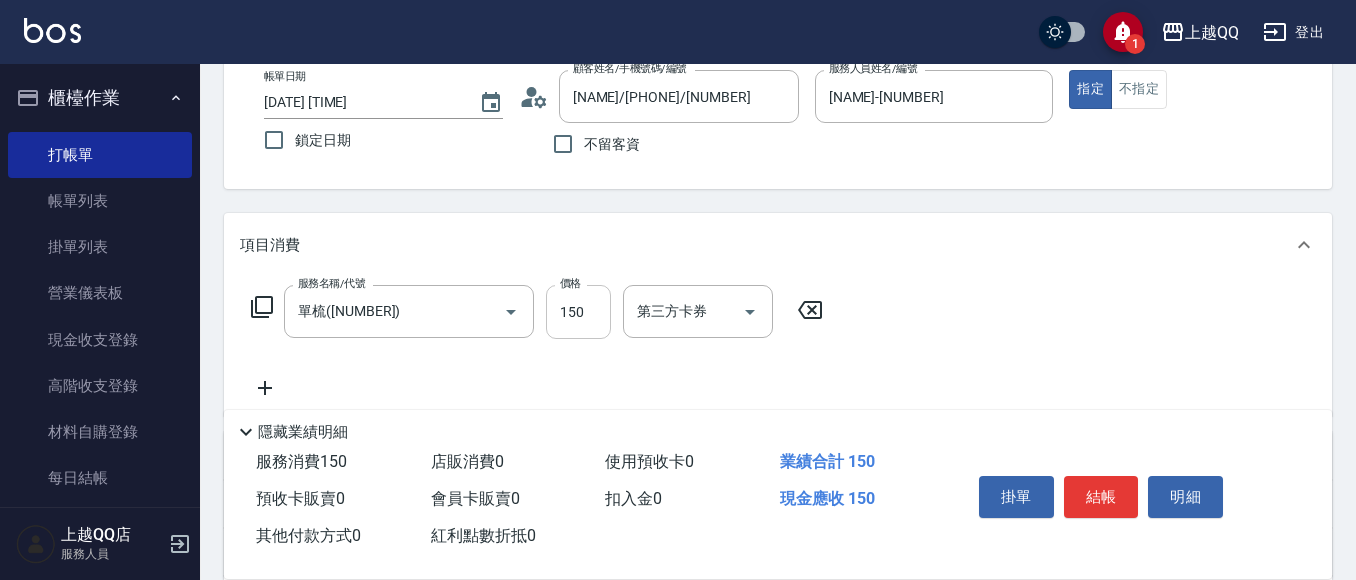 click on "150" at bounding box center [578, 312] 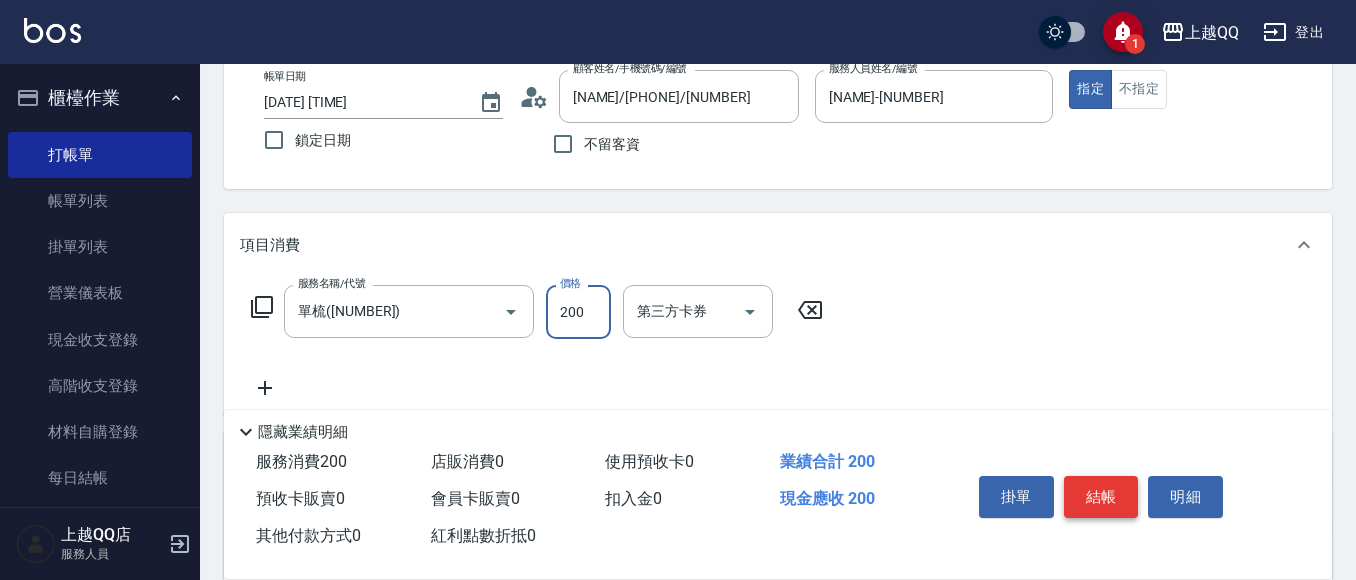 type on "200" 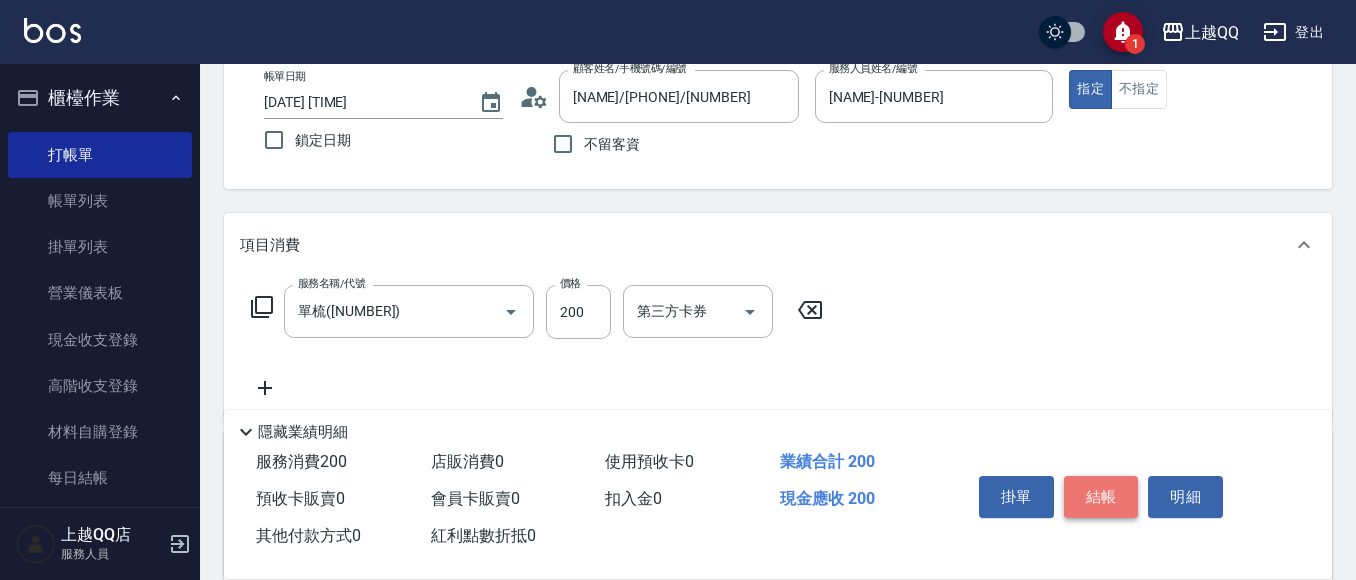 drag, startPoint x: 1119, startPoint y: 490, endPoint x: 1140, endPoint y: 505, distance: 25.806976 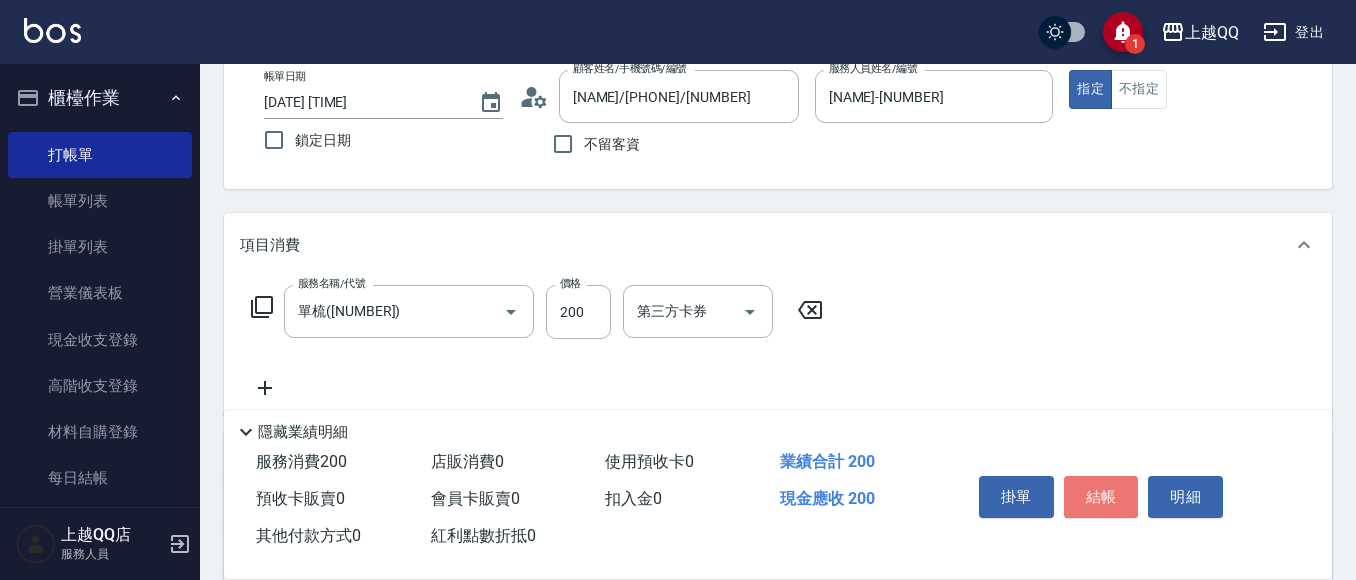 click on "結帳" at bounding box center [1101, 497] 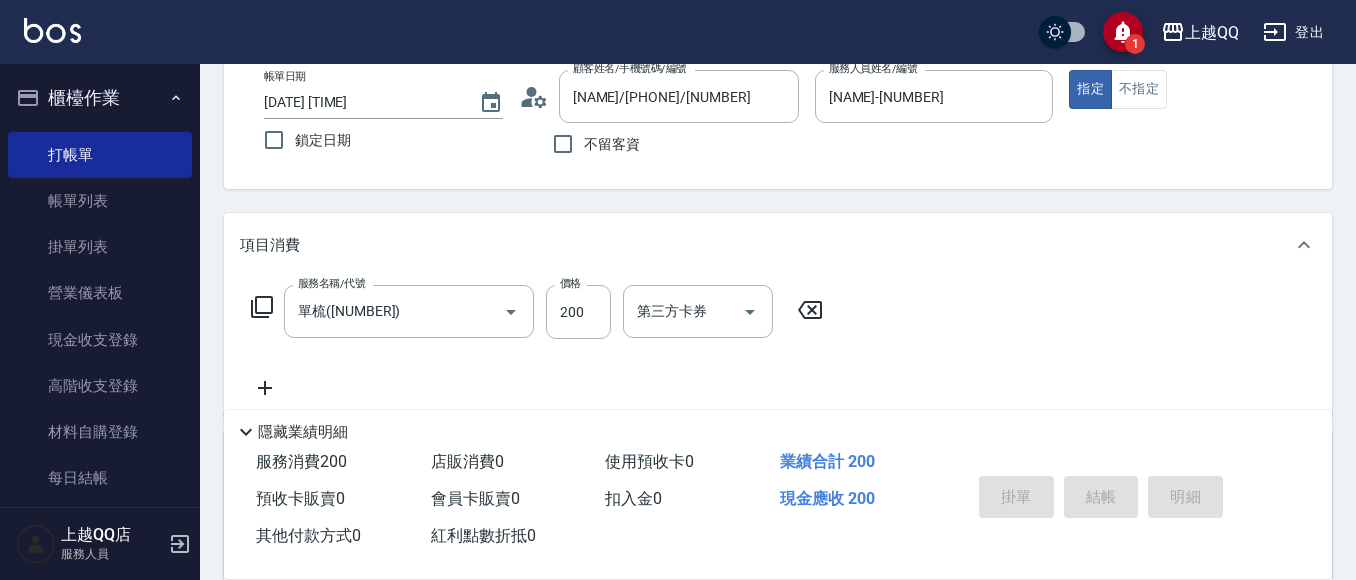 type on "[DATE] [TIME]" 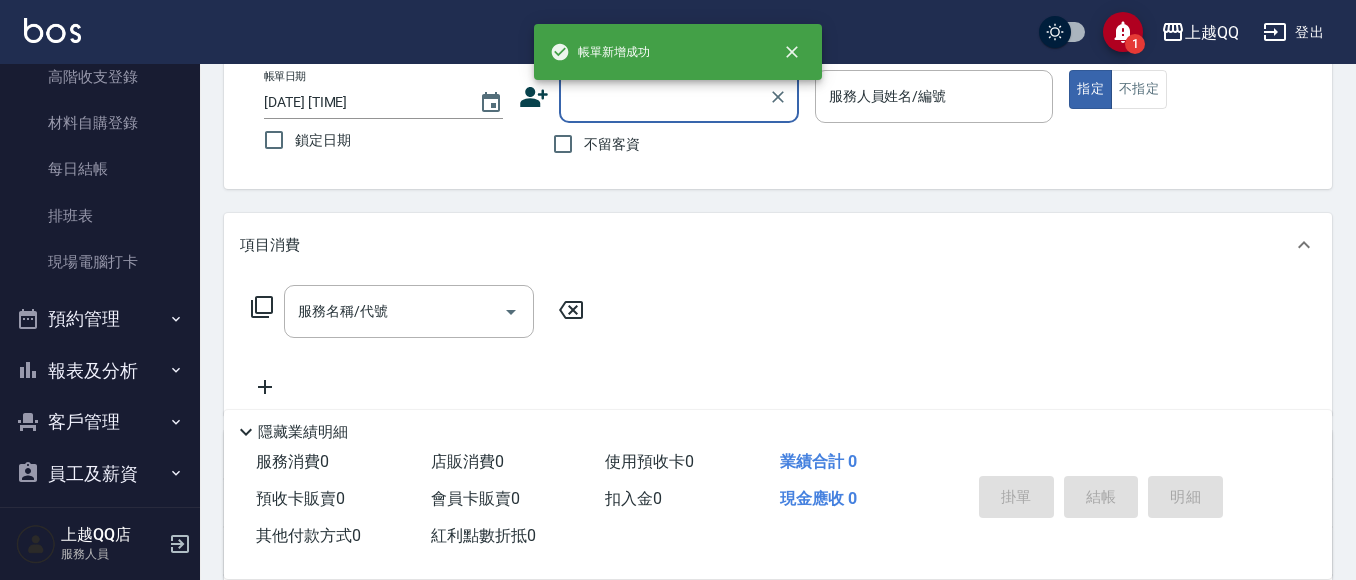 scroll, scrollTop: 325, scrollLeft: 0, axis: vertical 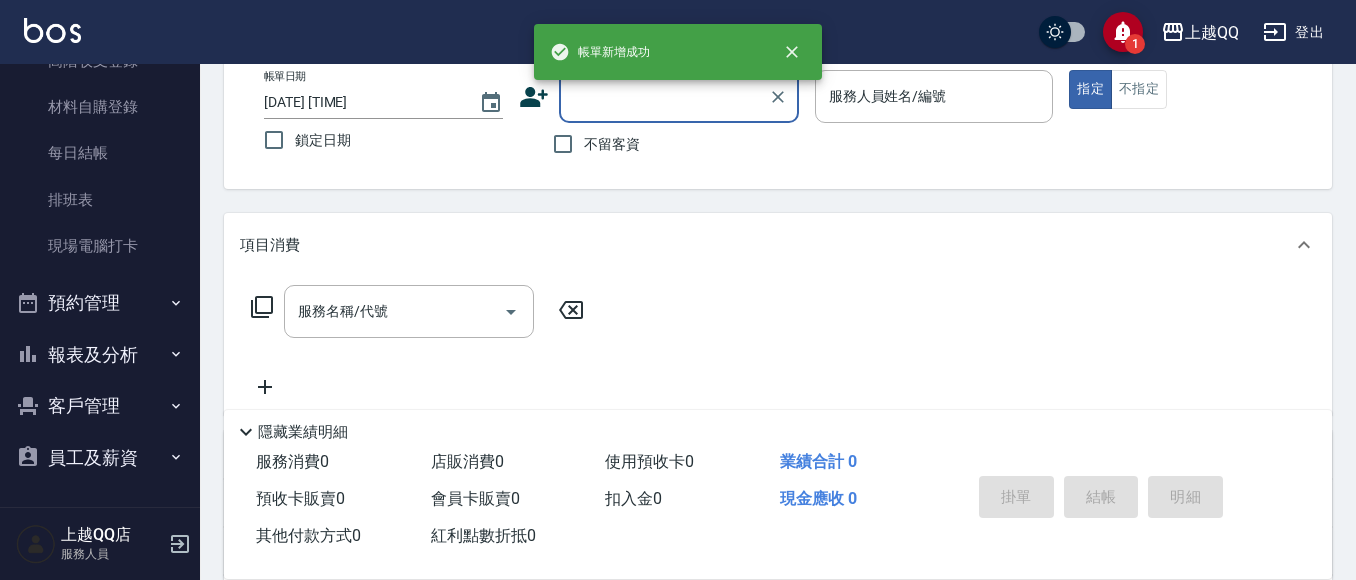 click on "報表及分析" at bounding box center [100, 355] 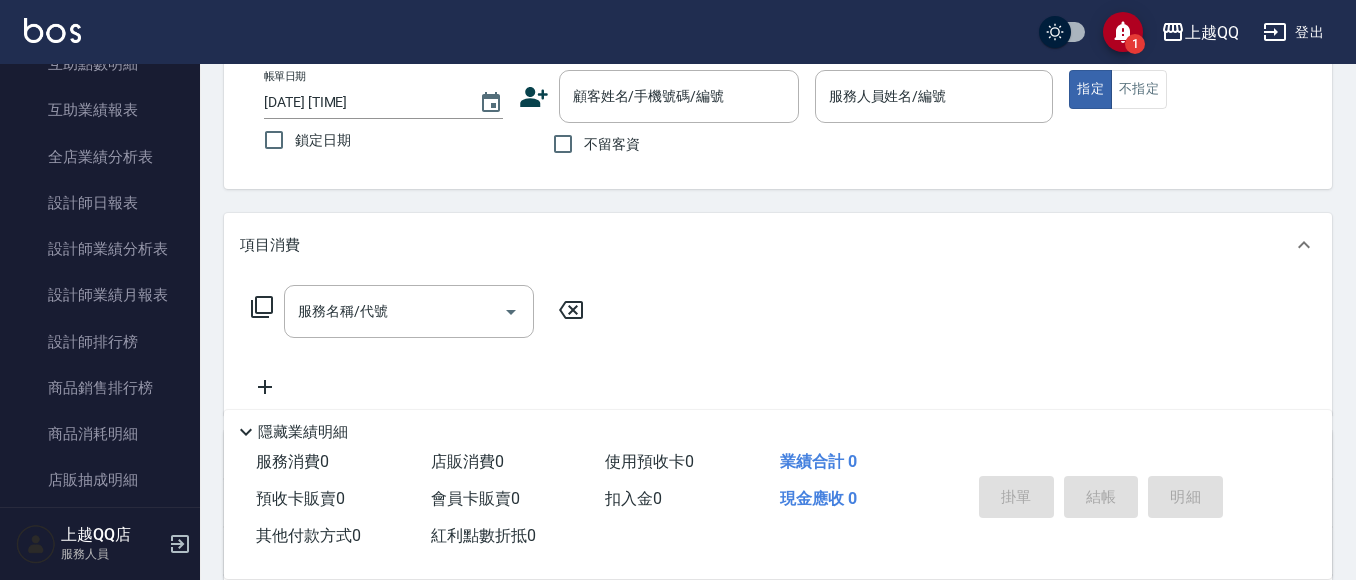 scroll, scrollTop: 821, scrollLeft: 0, axis: vertical 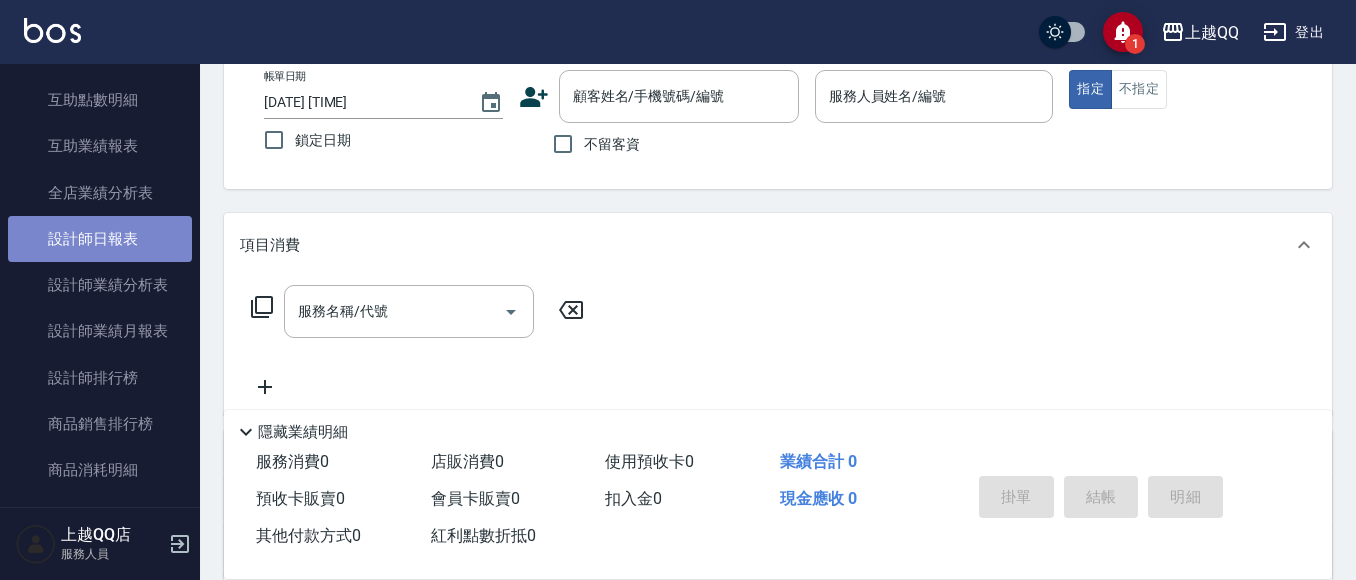 drag, startPoint x: 124, startPoint y: 239, endPoint x: 108, endPoint y: 249, distance: 18.867962 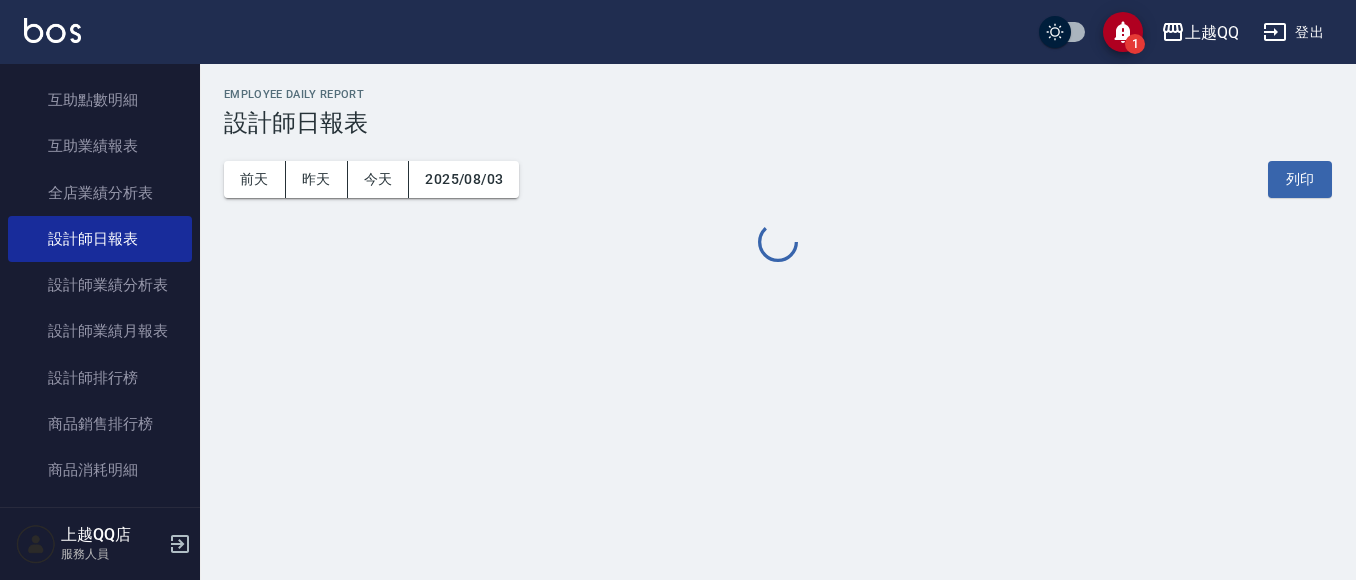 scroll, scrollTop: 0, scrollLeft: 0, axis: both 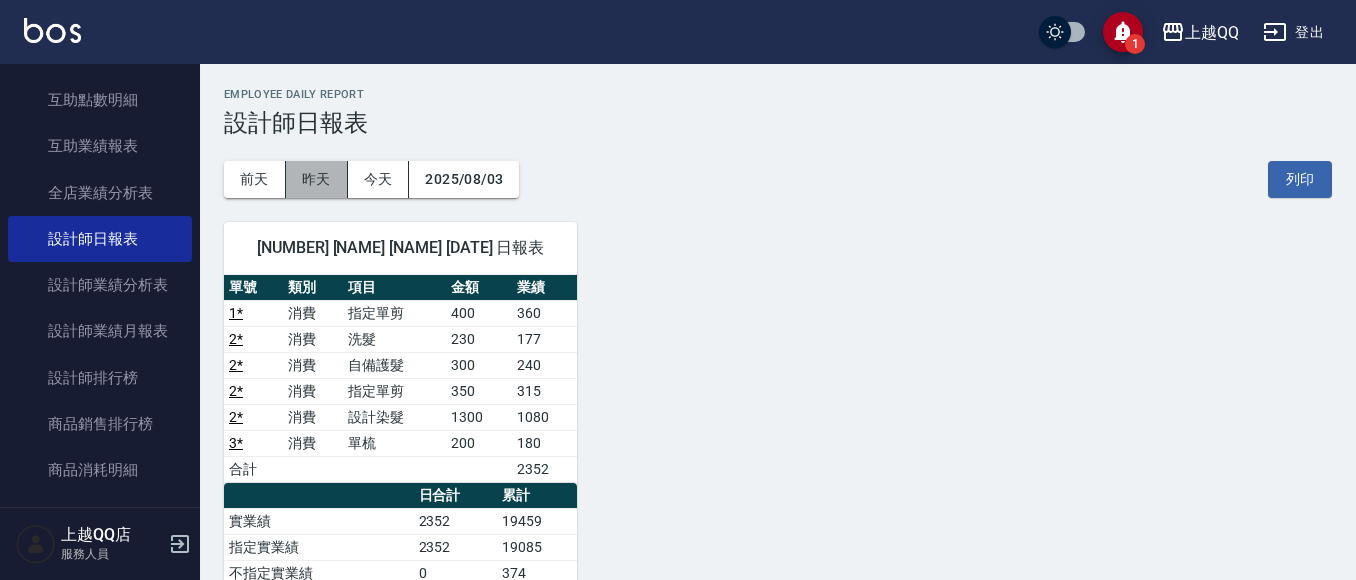 click on "昨天" at bounding box center [317, 179] 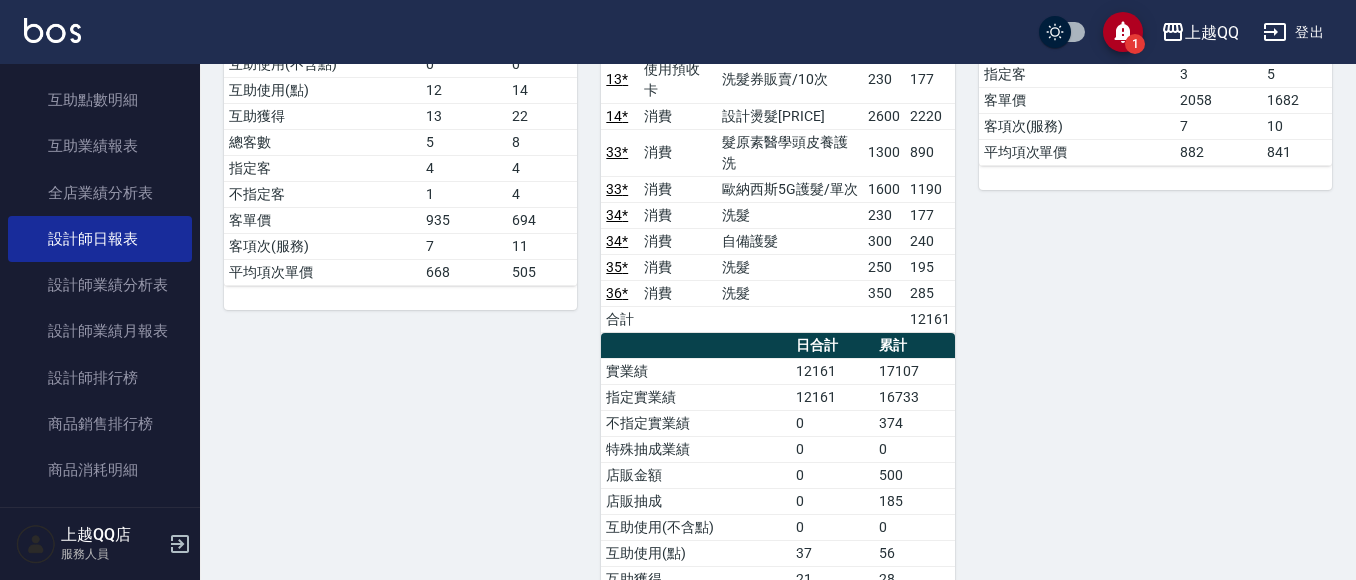 scroll, scrollTop: 0, scrollLeft: 0, axis: both 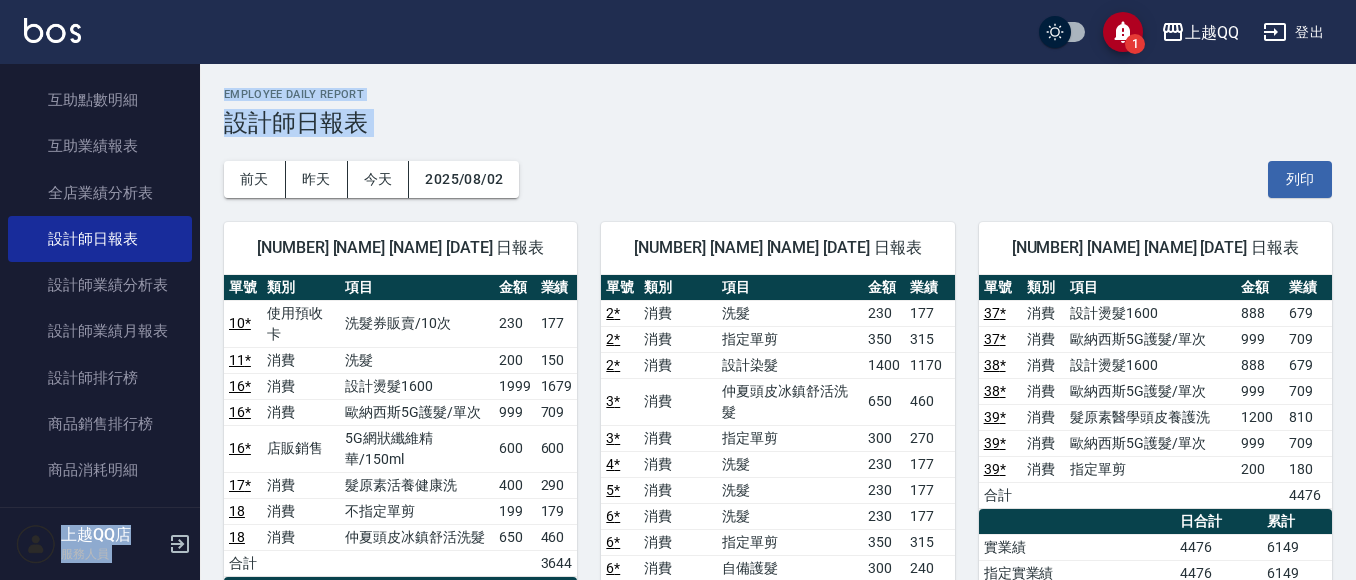 drag, startPoint x: 193, startPoint y: 283, endPoint x: 203, endPoint y: 279, distance: 10.770329 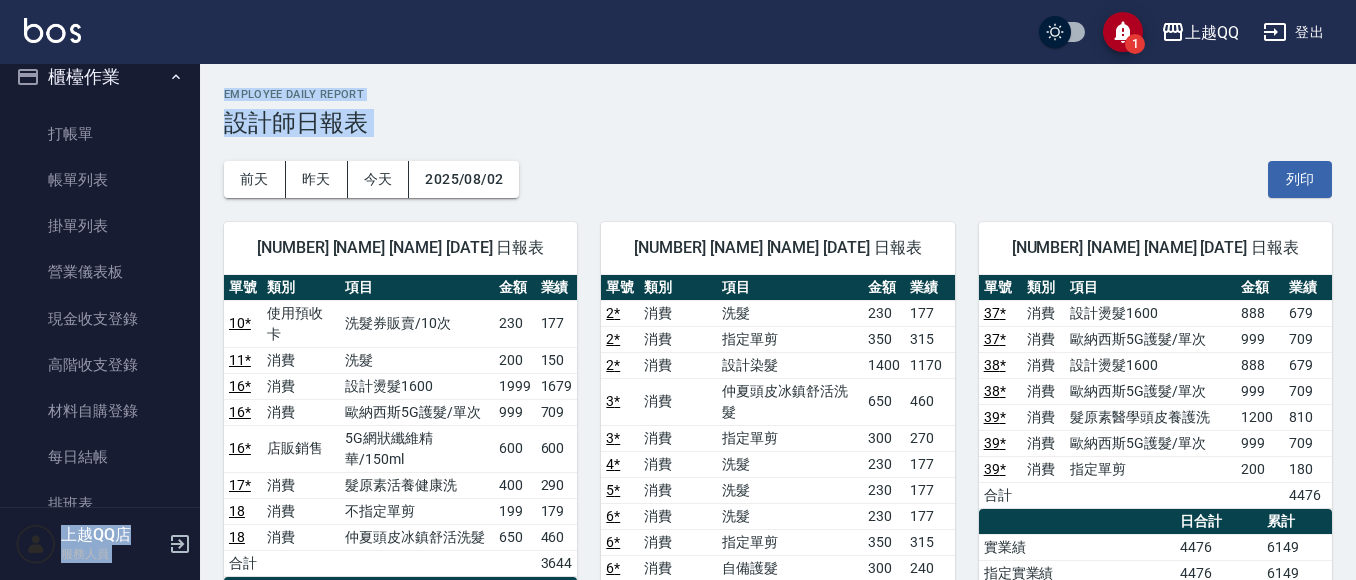 scroll, scrollTop: 0, scrollLeft: 0, axis: both 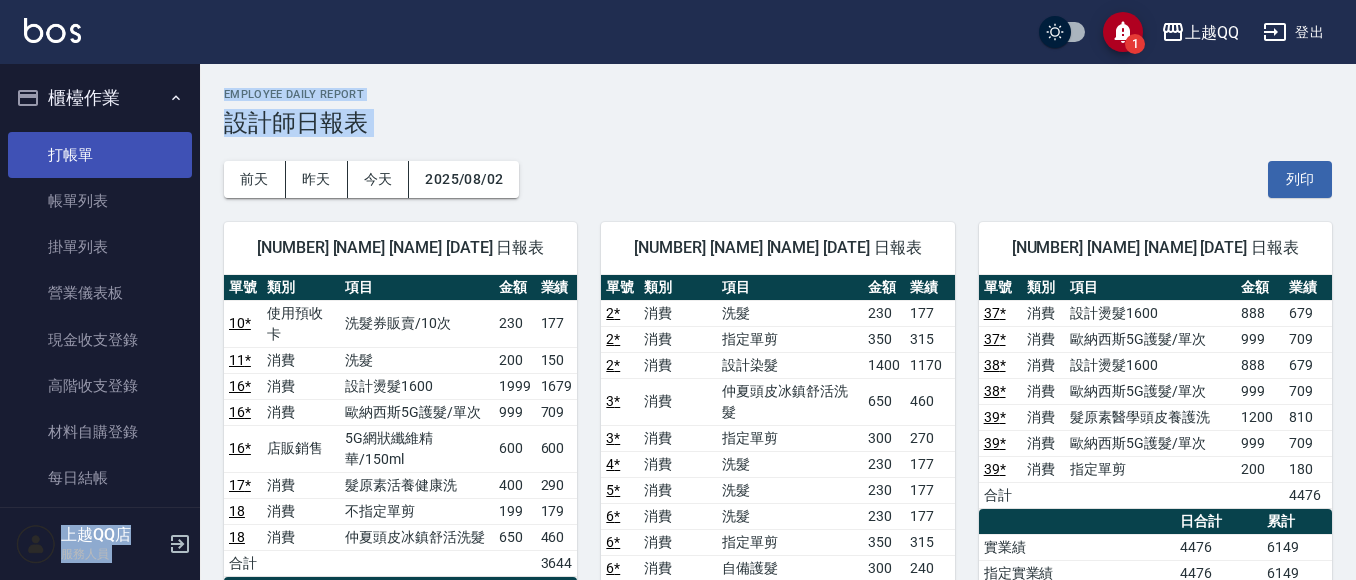 click on "打帳單" at bounding box center (100, 155) 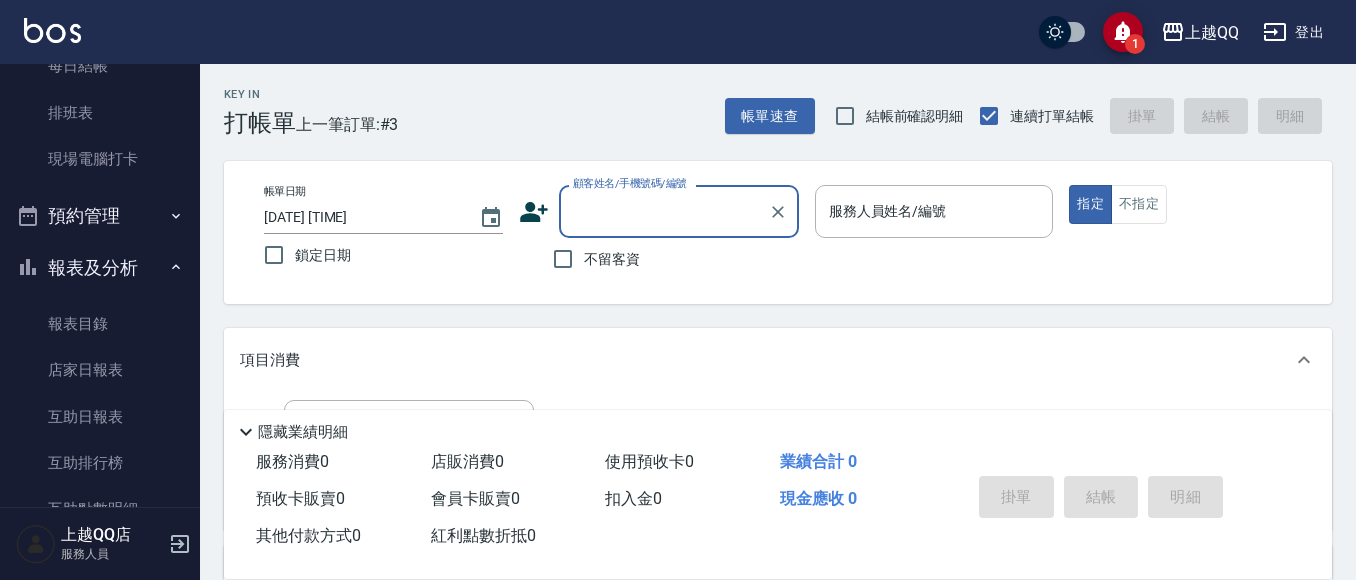click on "報表及分析" at bounding box center (100, 268) 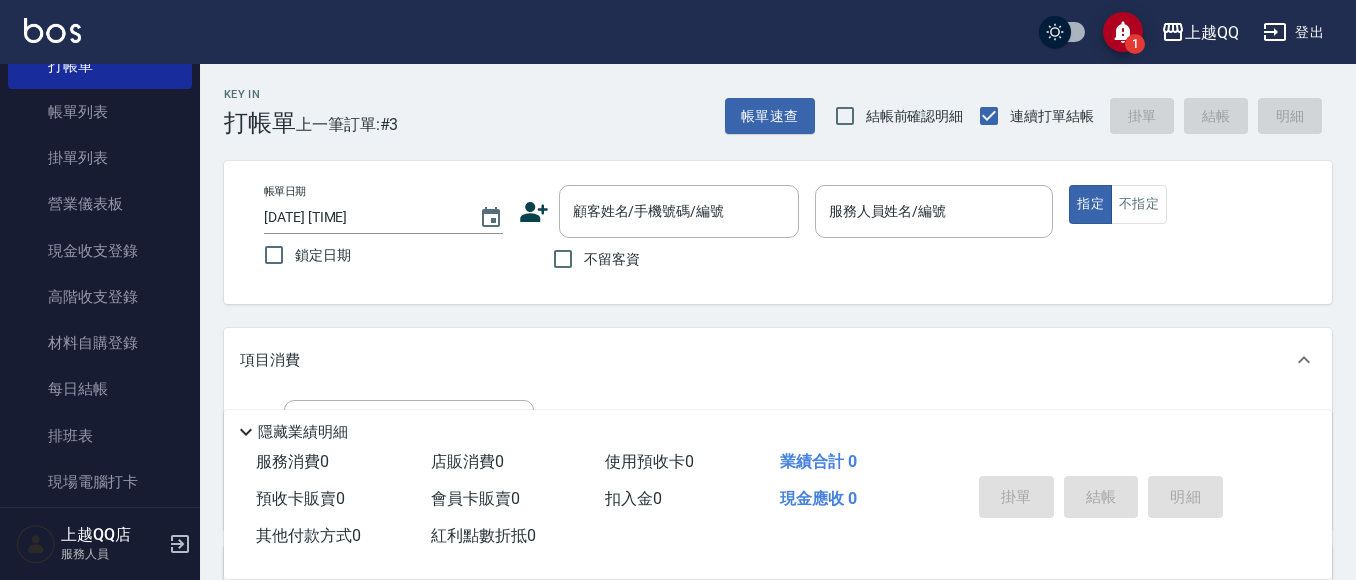 scroll, scrollTop: 0, scrollLeft: 0, axis: both 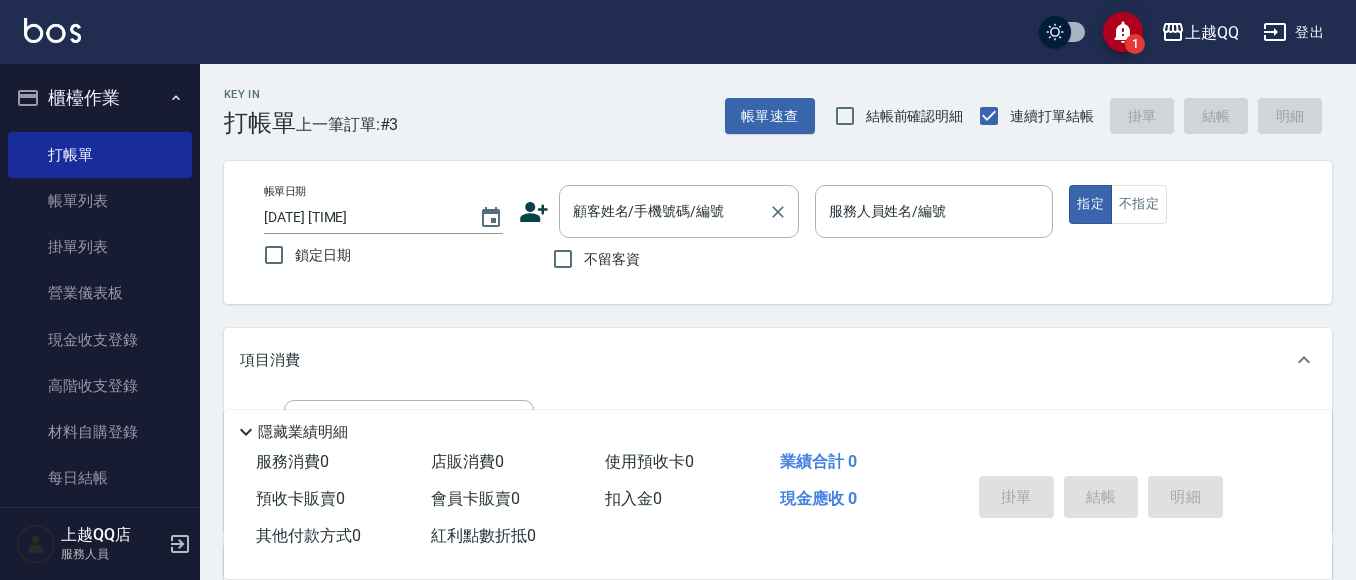 click on "顧客姓名/手機號碼/編號" at bounding box center [664, 211] 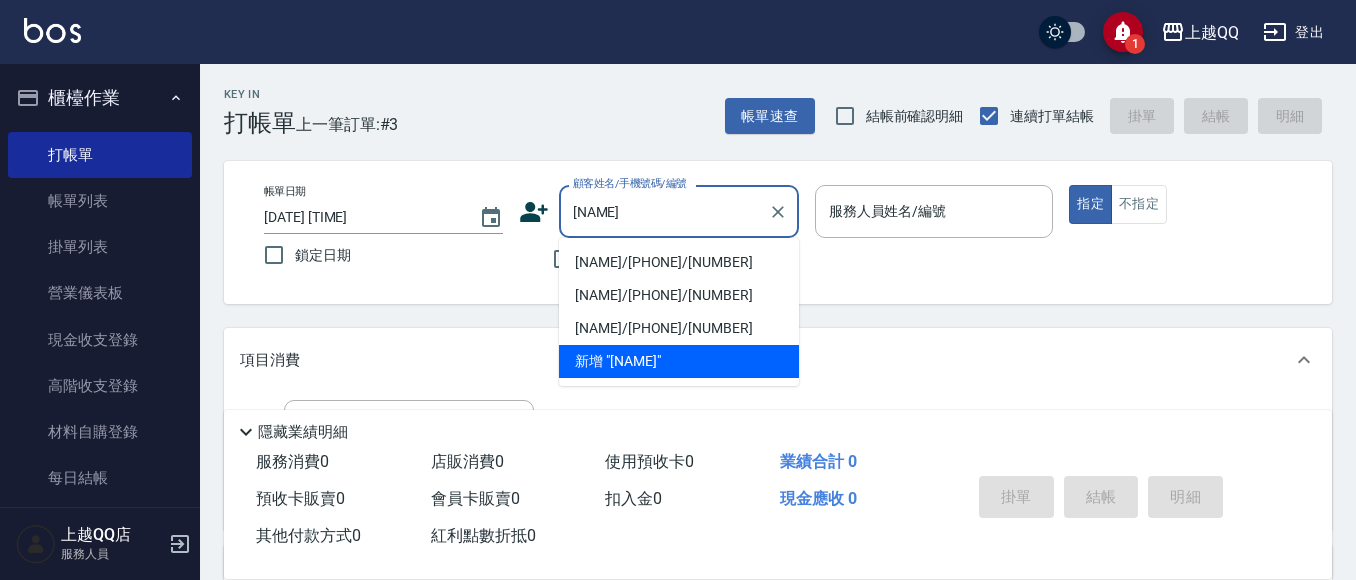 click on "[NAME]/[PHONE]/[NUMBER]" at bounding box center [679, 262] 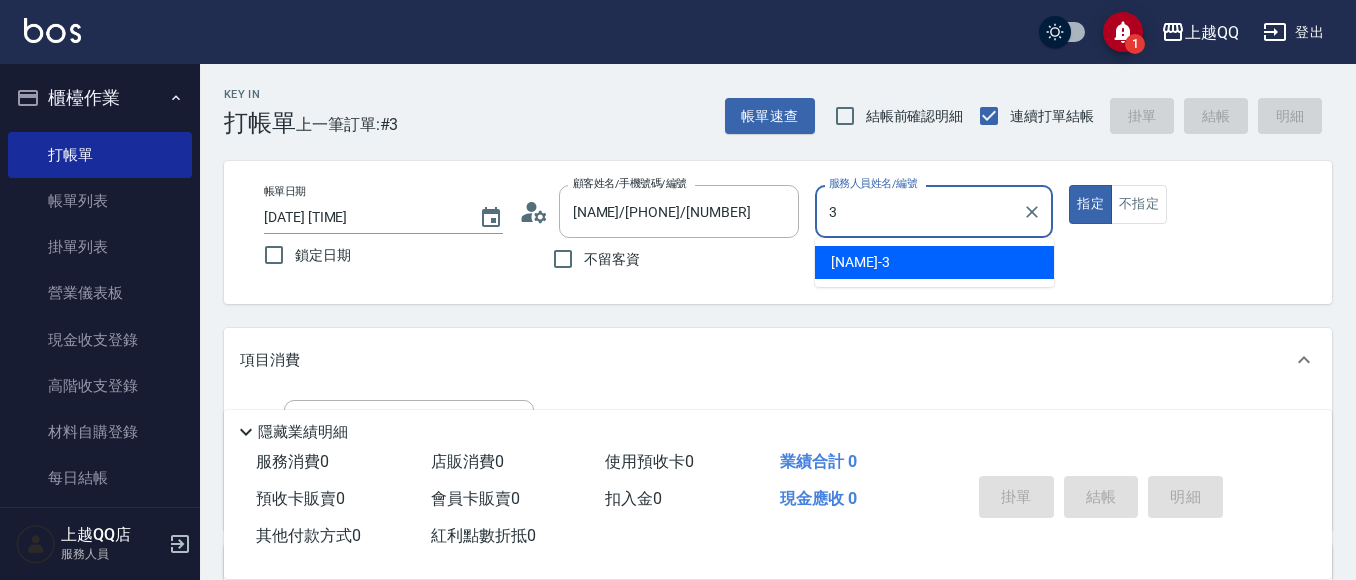 type on "3" 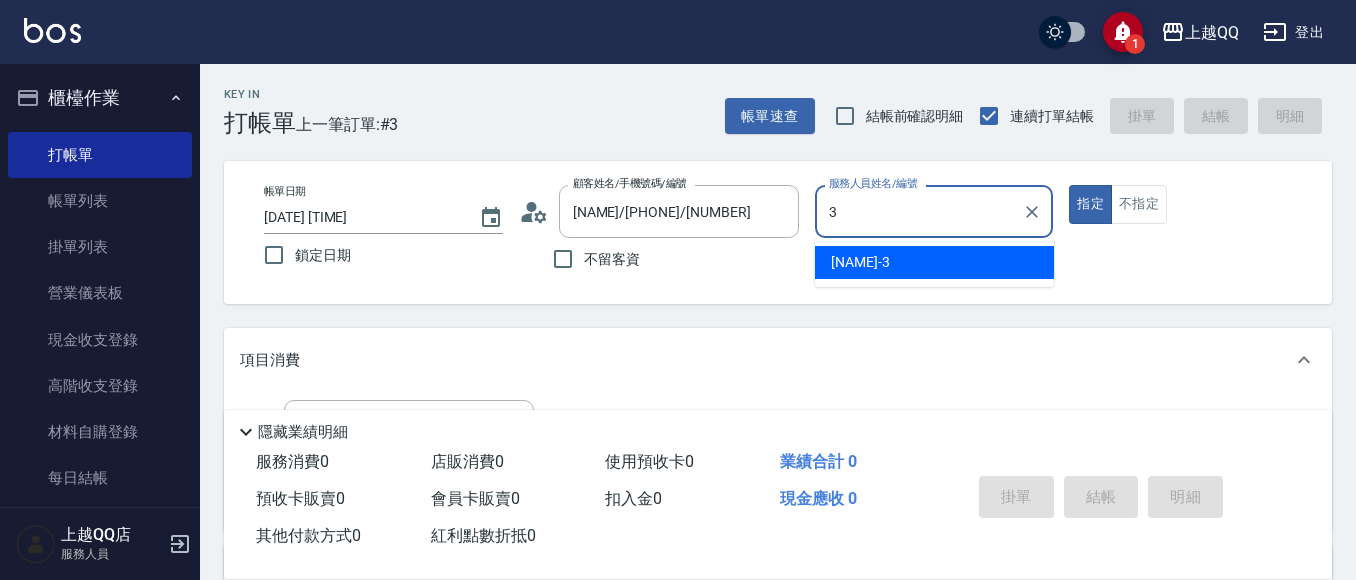 type on "true" 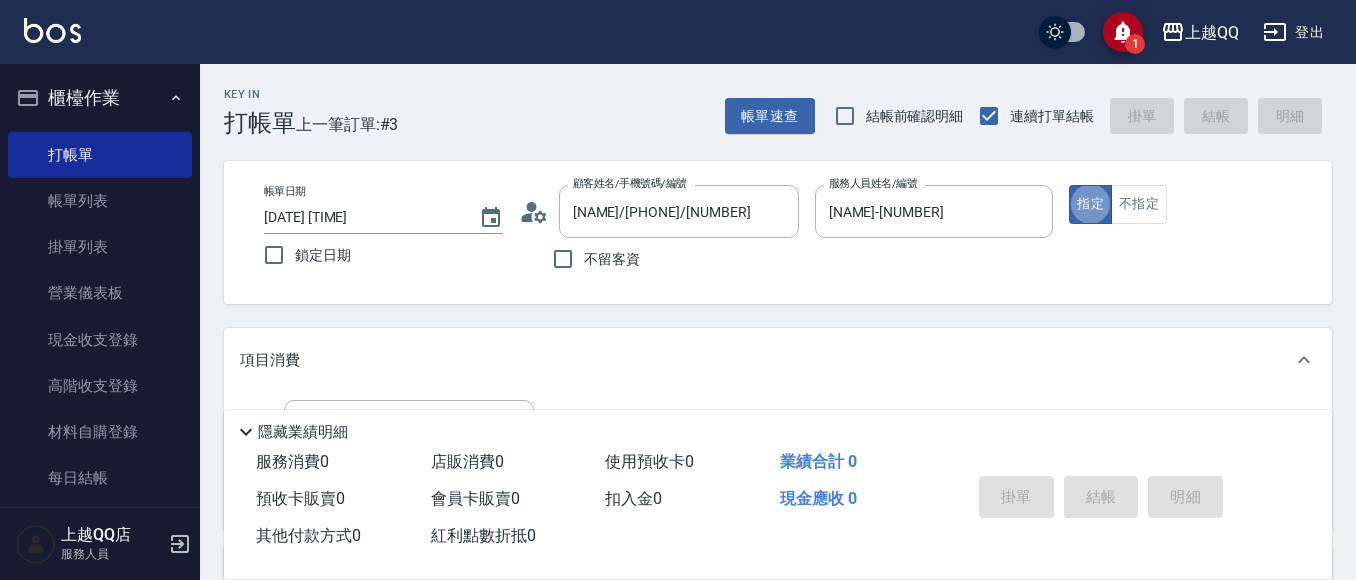 scroll, scrollTop: 229, scrollLeft: 0, axis: vertical 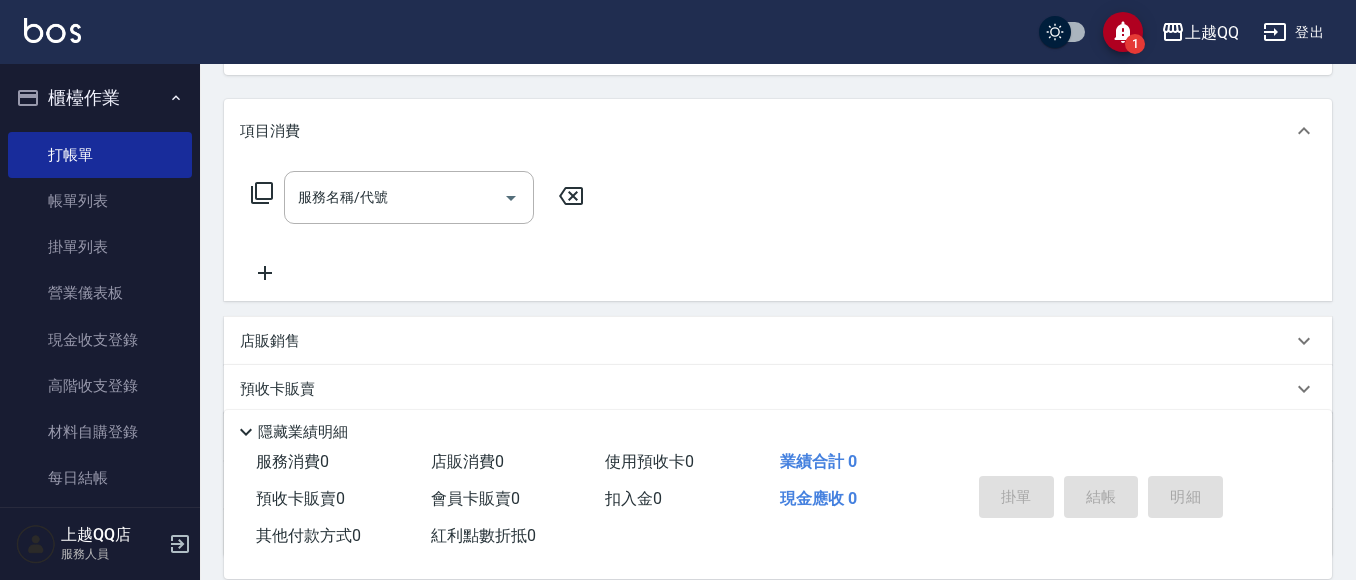 click 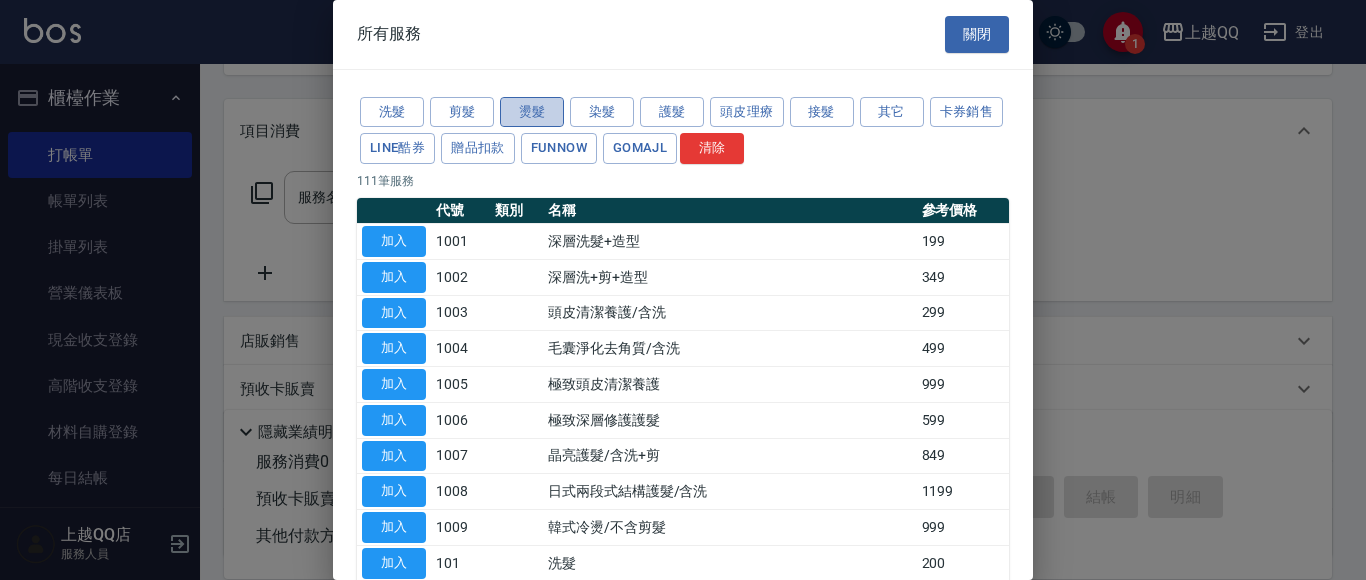 click on "燙髮" at bounding box center [532, 112] 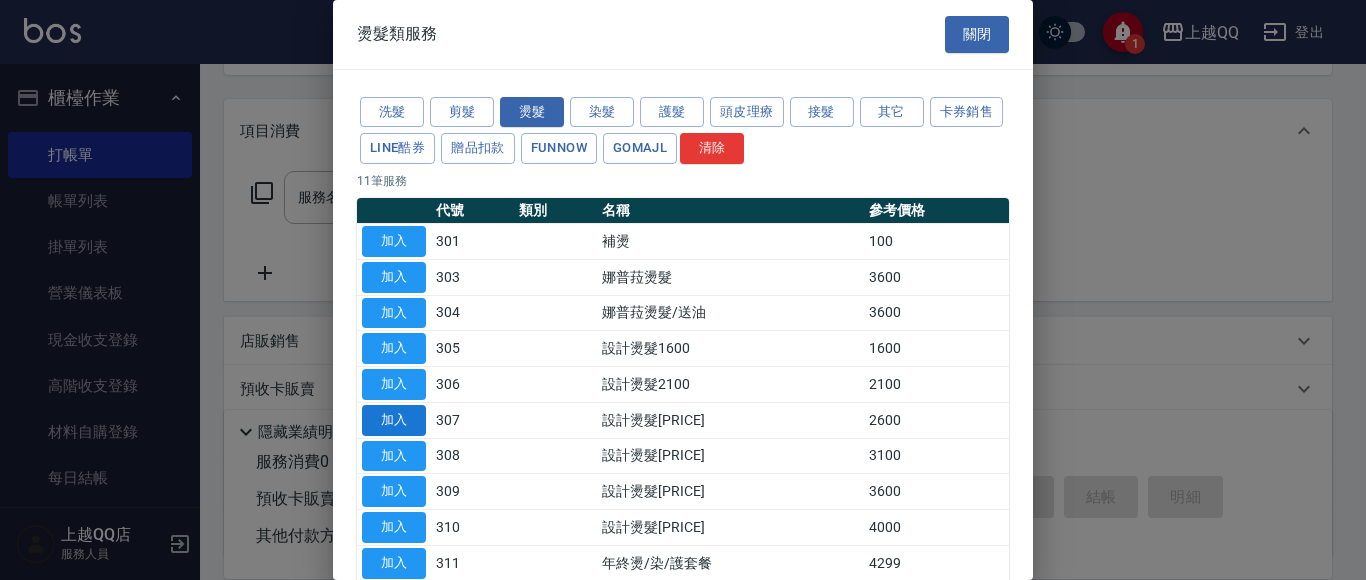 click on "加入" at bounding box center [394, 420] 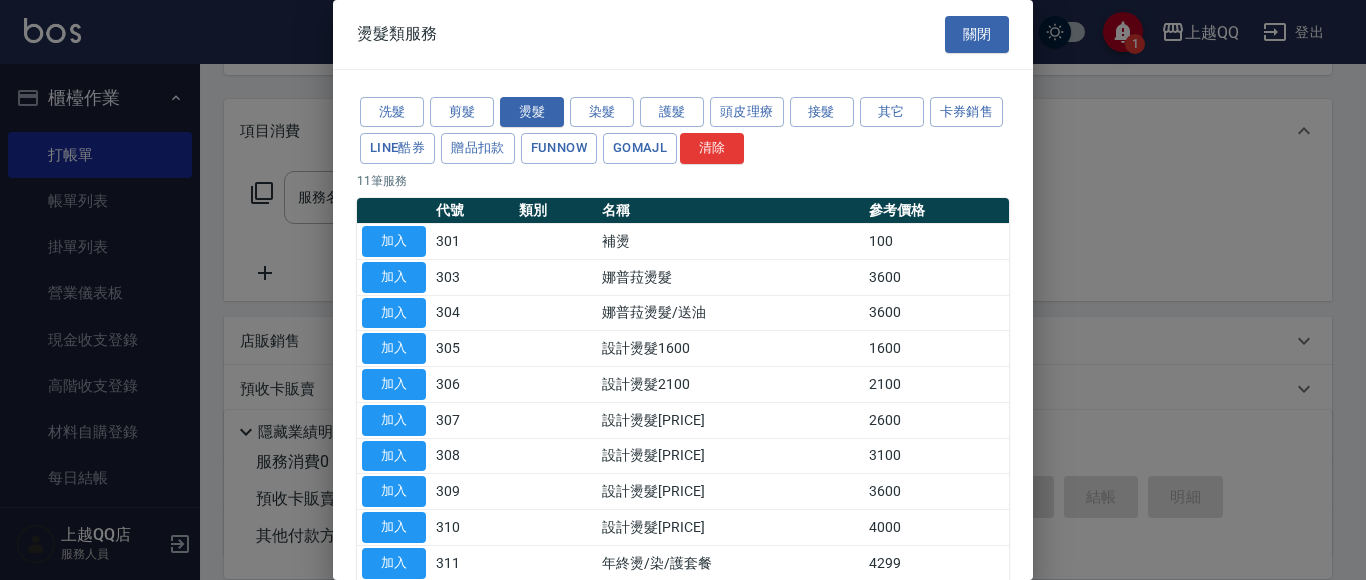 type on "設計燙髮[PRICE]([NUMBER])" 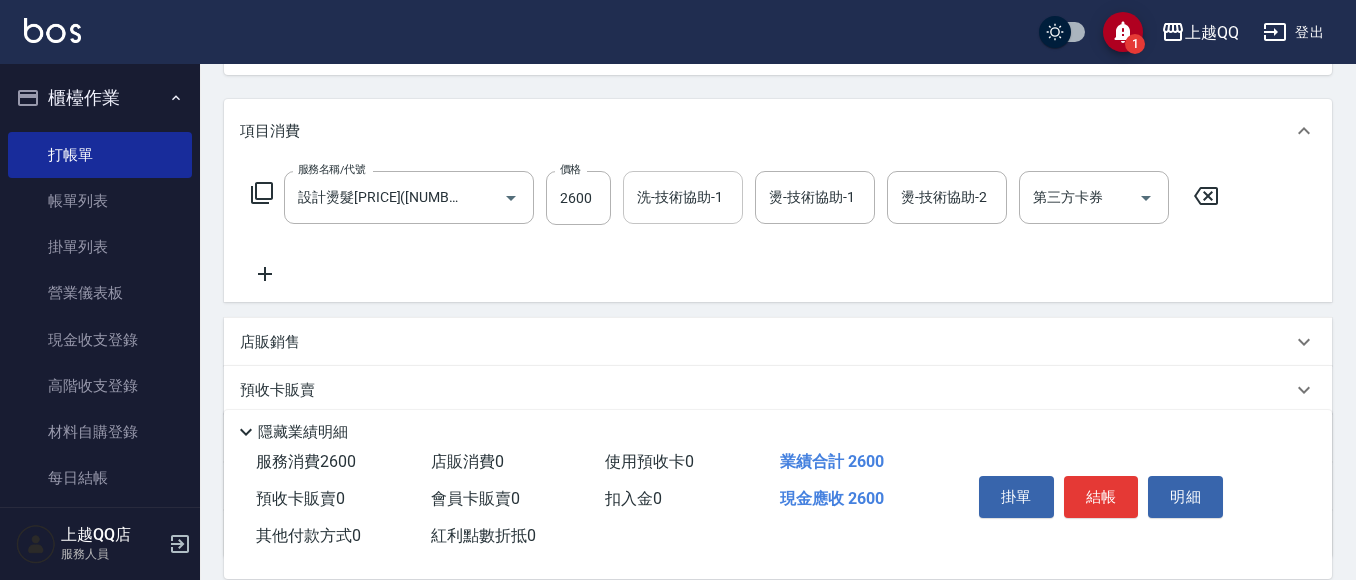 click on "洗-技術協助-1" at bounding box center [683, 197] 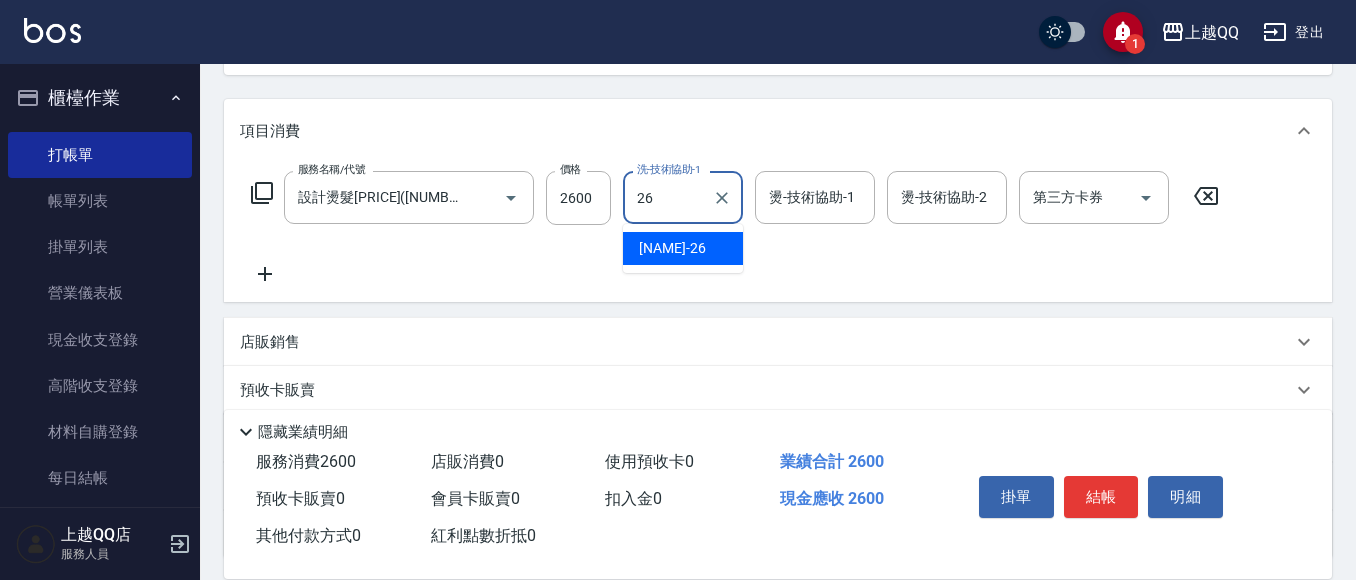 type on "[NAME]-[NUMBER]" 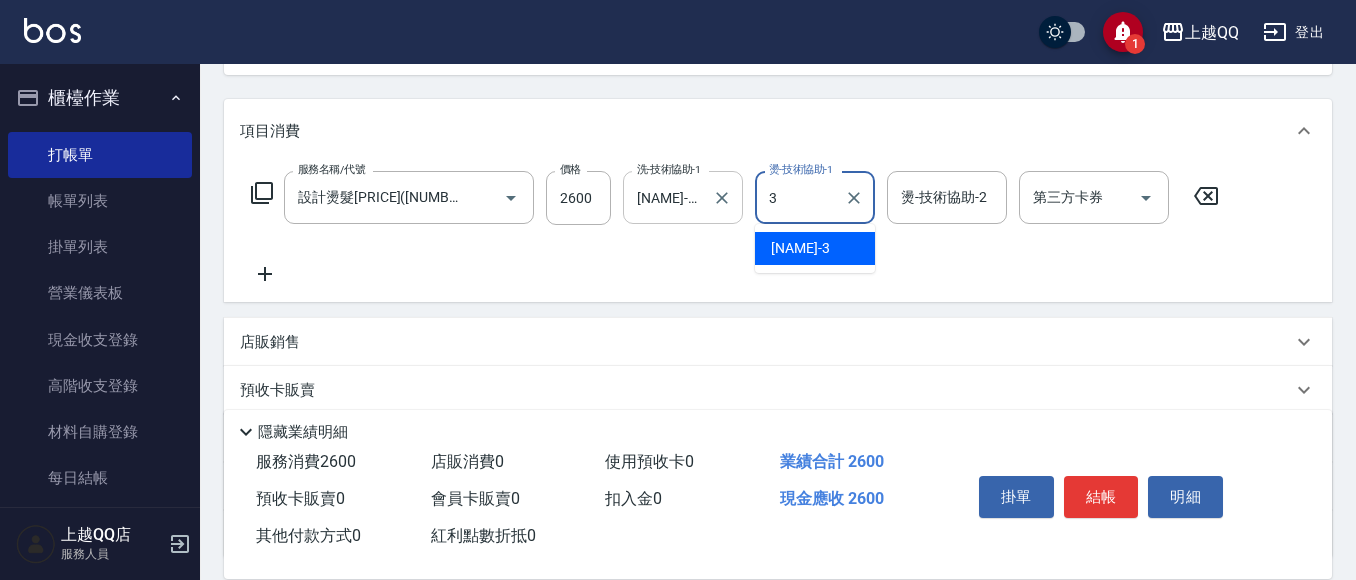 type on "[NAME]-[NUMBER]" 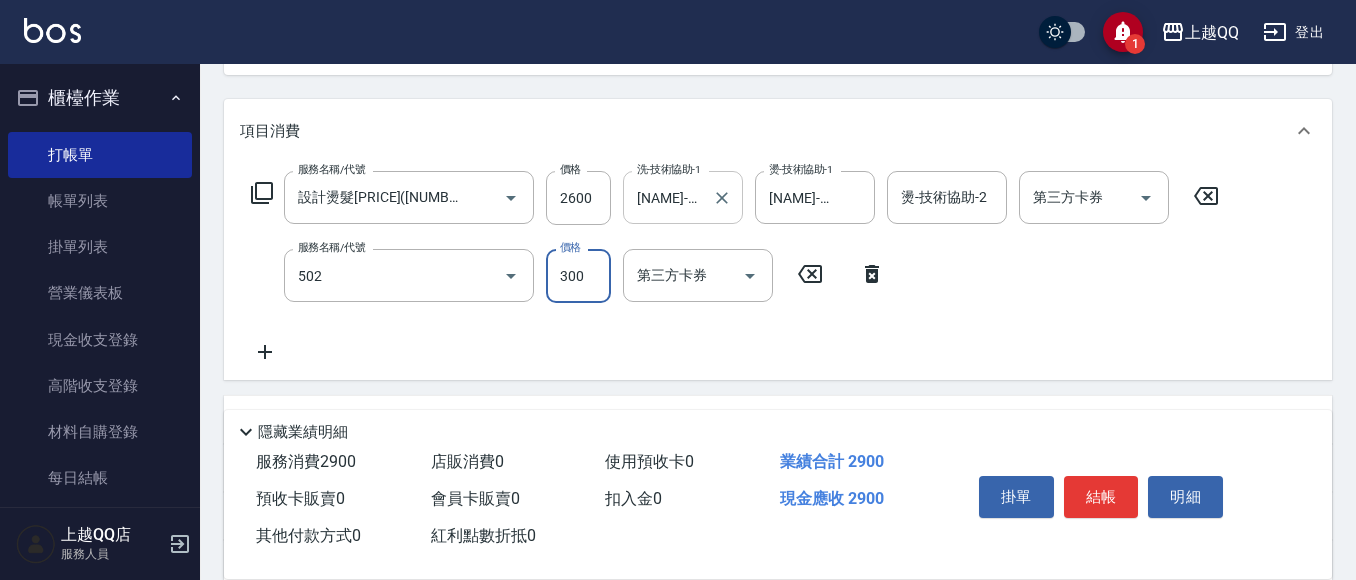 type on "自備護髮(502)" 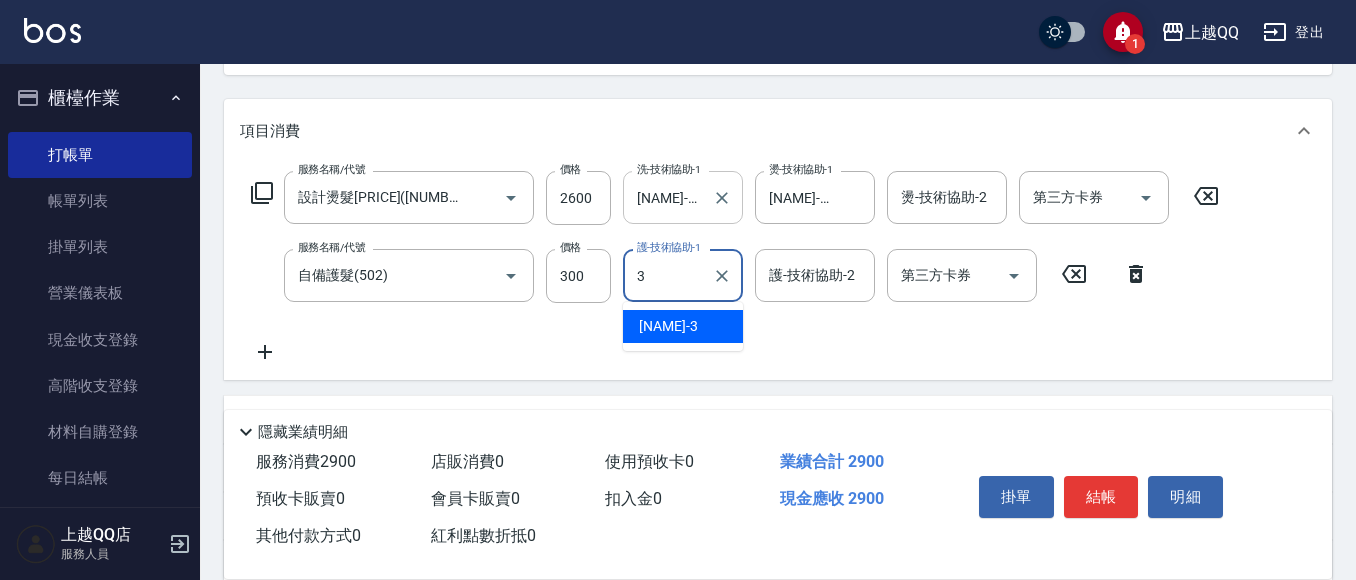 type on "[NAME]-[NUMBER]" 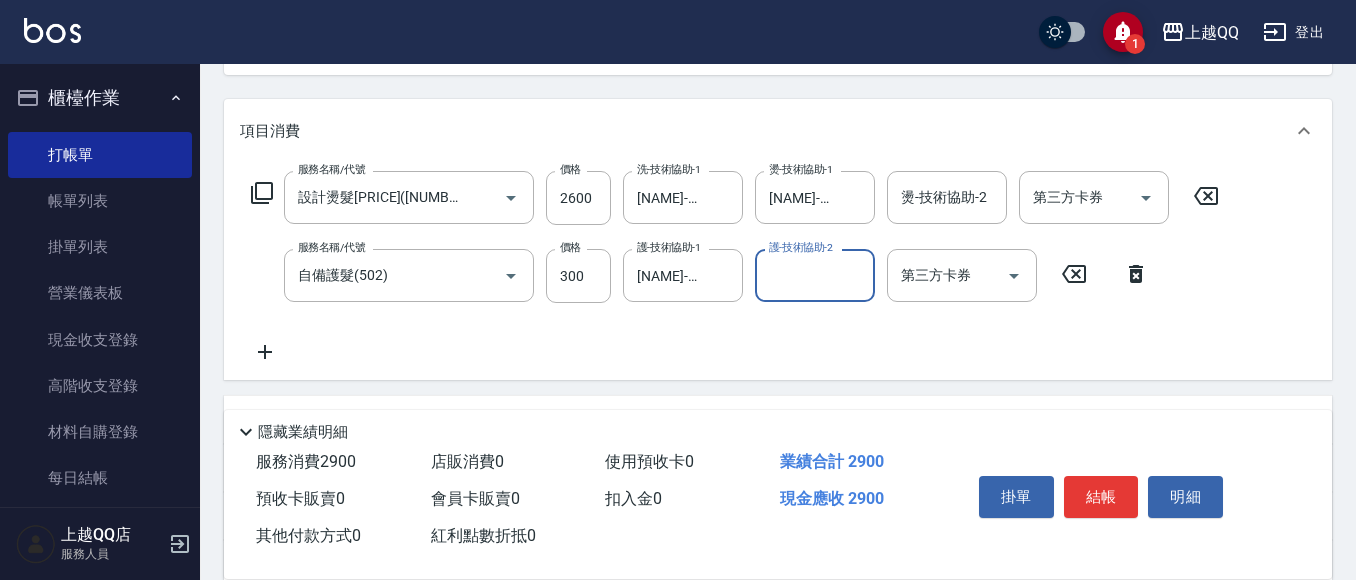 scroll, scrollTop: 477, scrollLeft: 0, axis: vertical 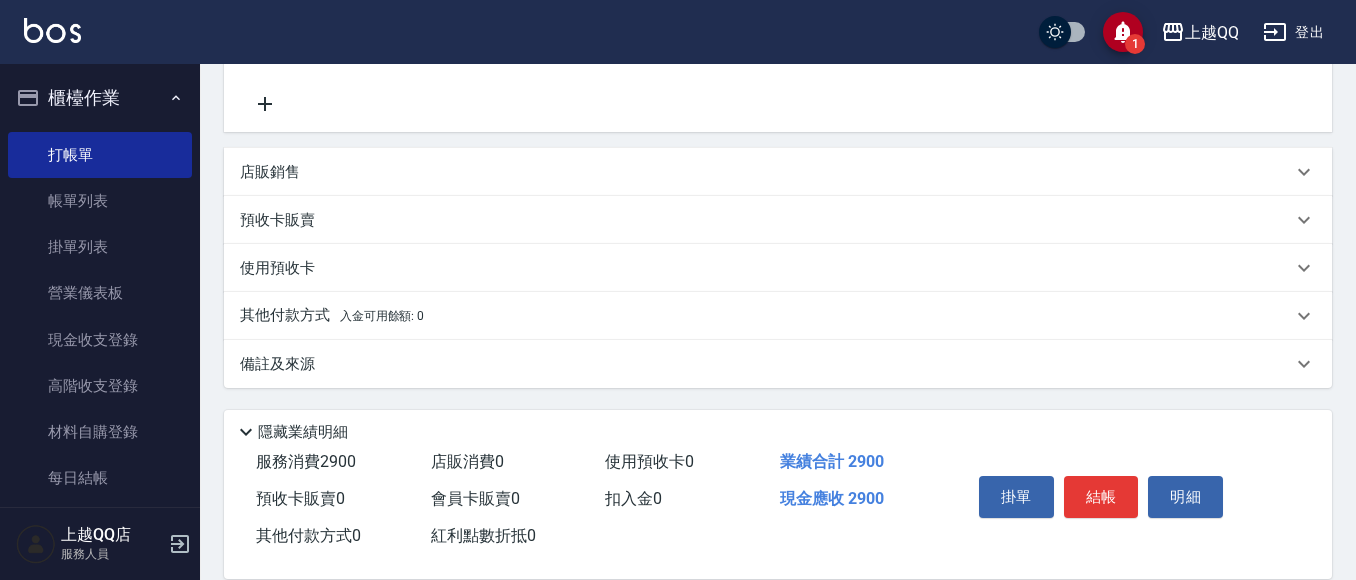 click on "店販銷售" at bounding box center [778, 172] 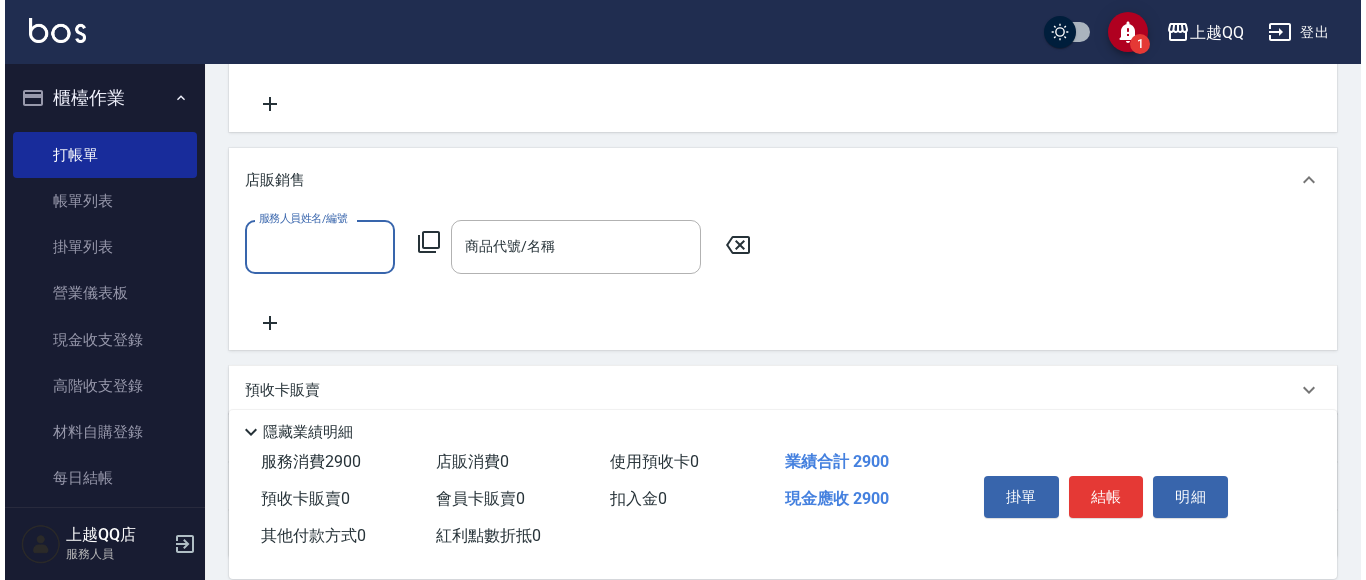 scroll, scrollTop: 0, scrollLeft: 0, axis: both 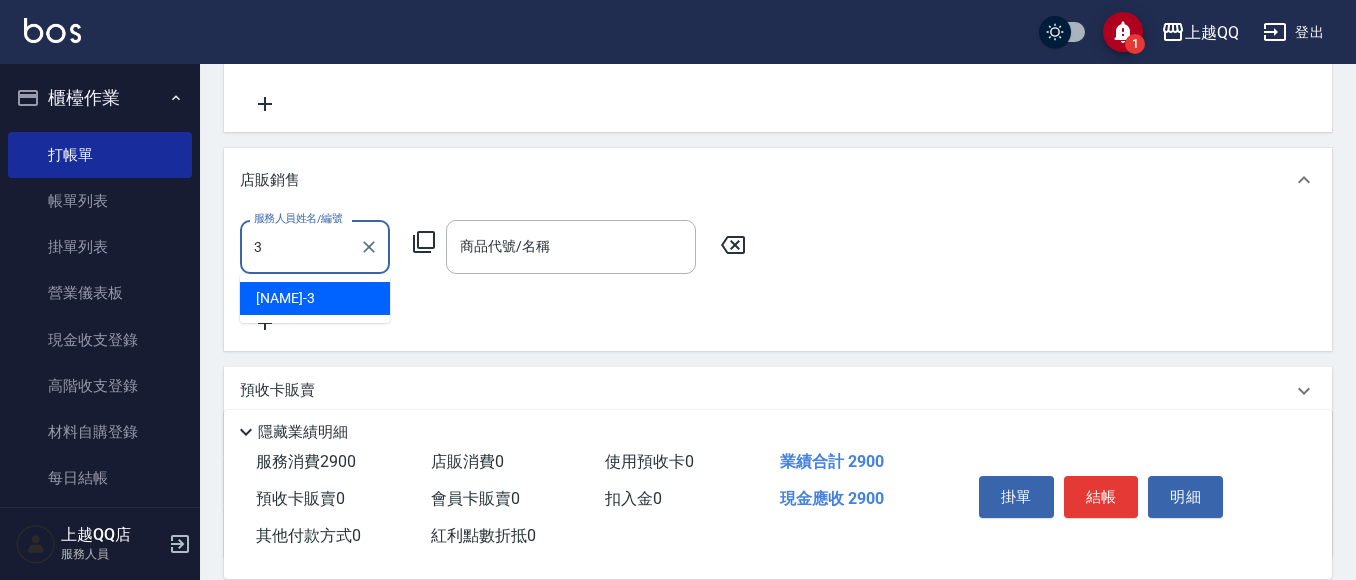 type on "[NAME]-[NUMBER]" 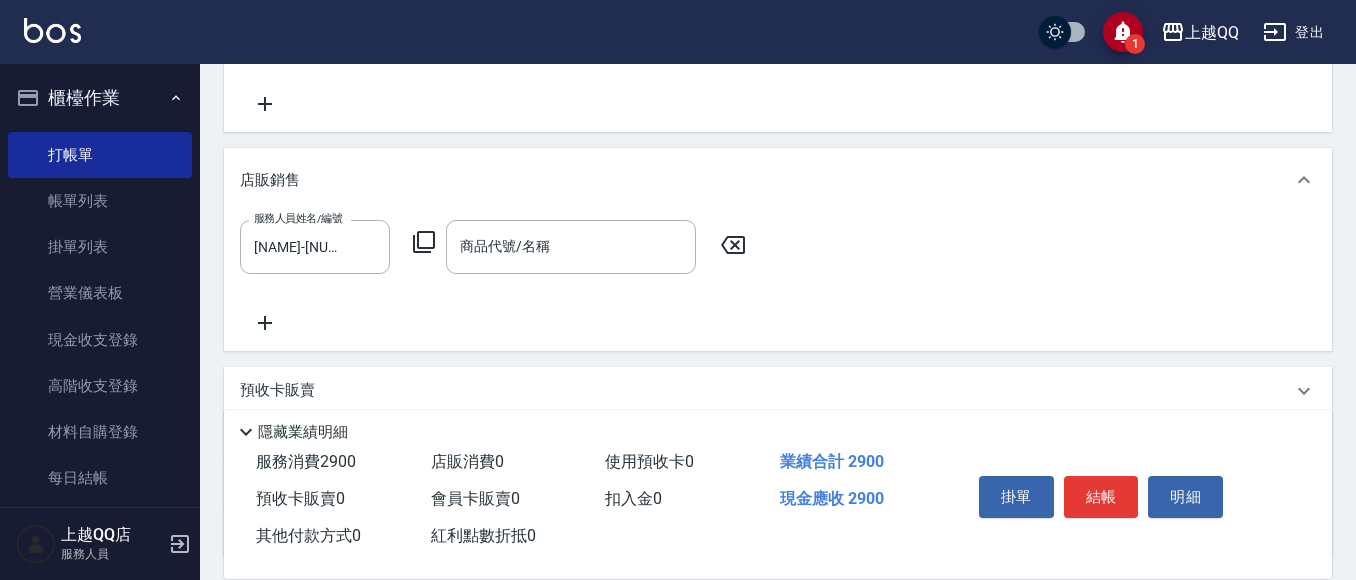 click 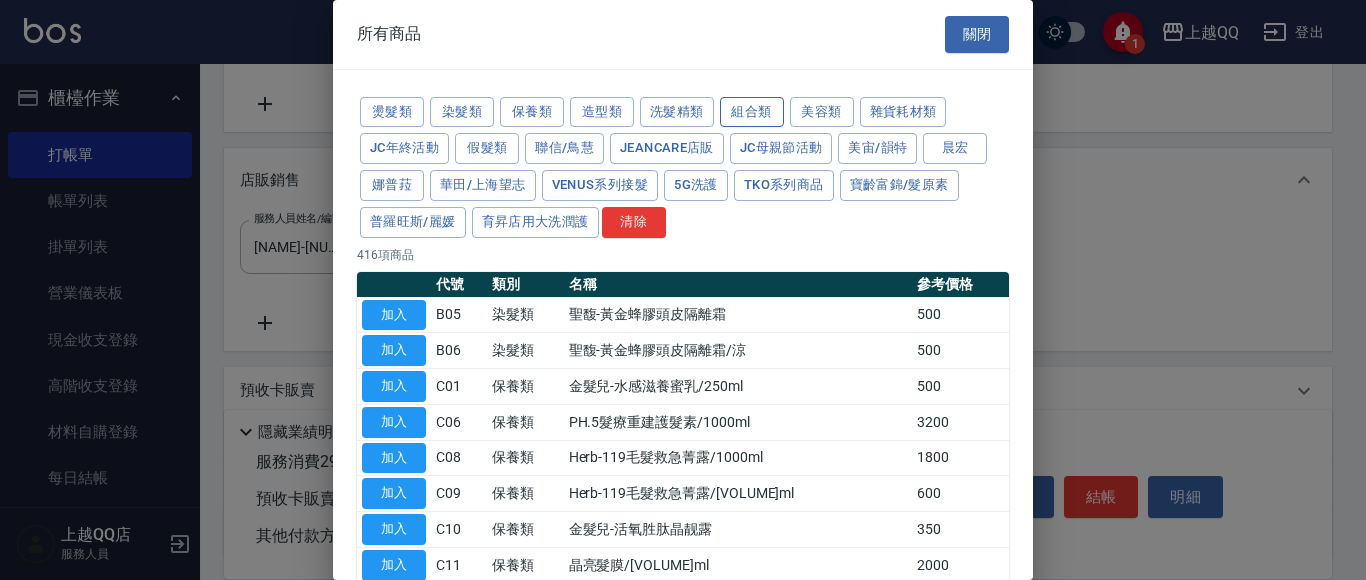 click on "組合類" at bounding box center [752, 112] 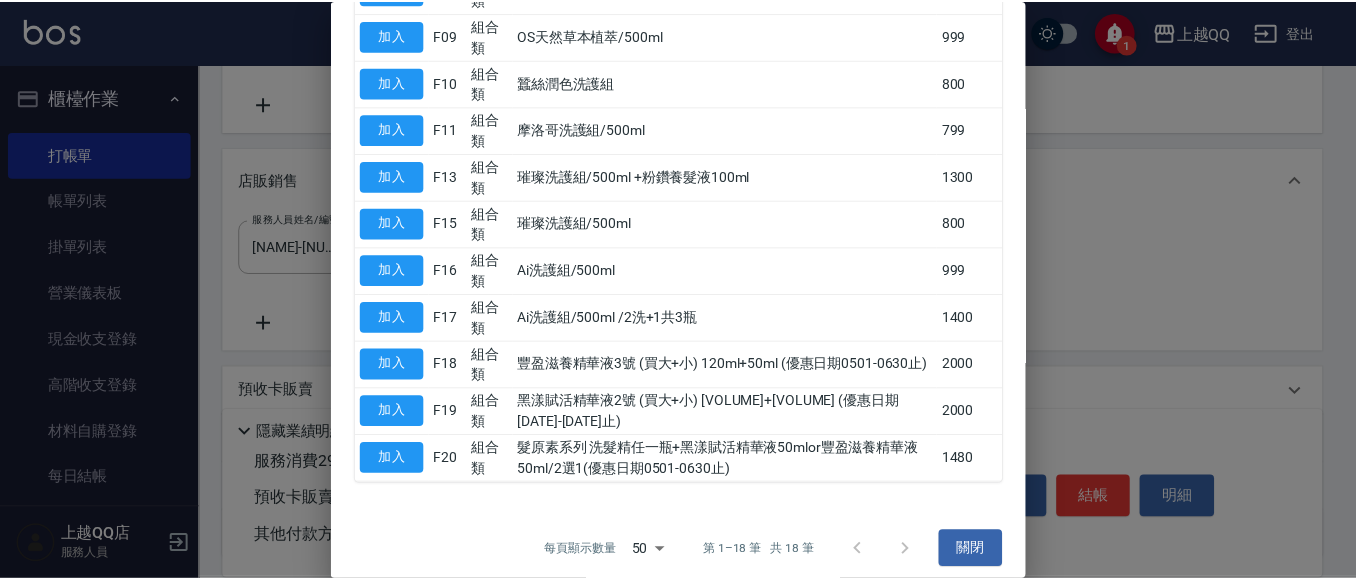 scroll, scrollTop: 564, scrollLeft: 0, axis: vertical 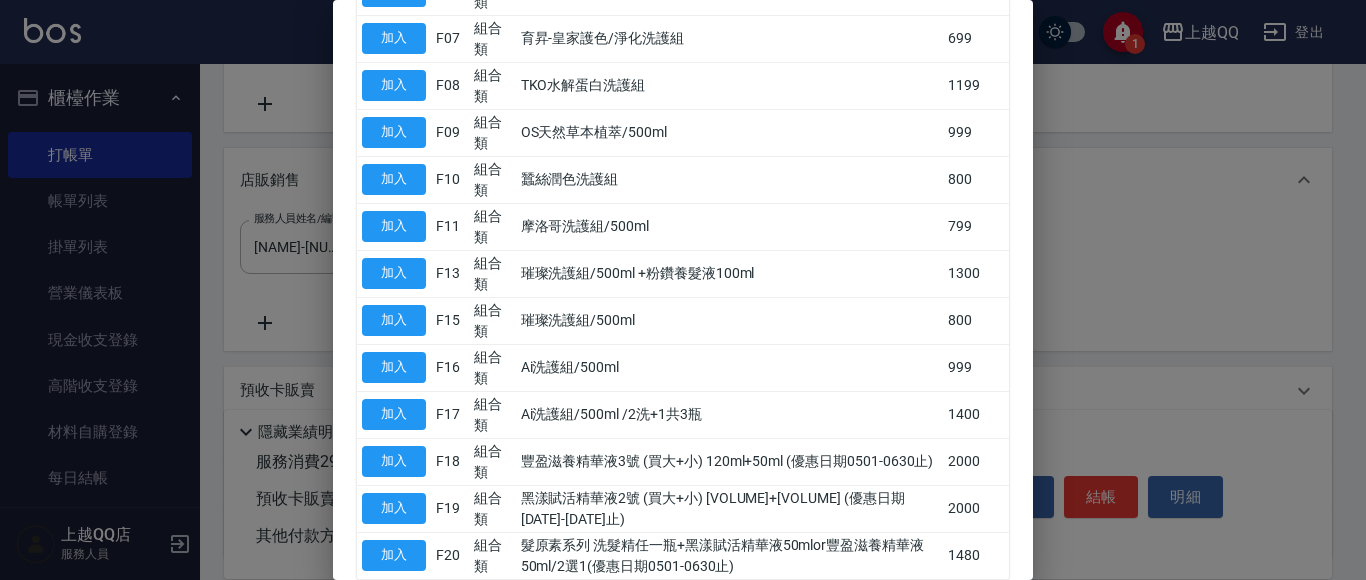 drag, startPoint x: 433, startPoint y: 365, endPoint x: 444, endPoint y: 364, distance: 11.045361 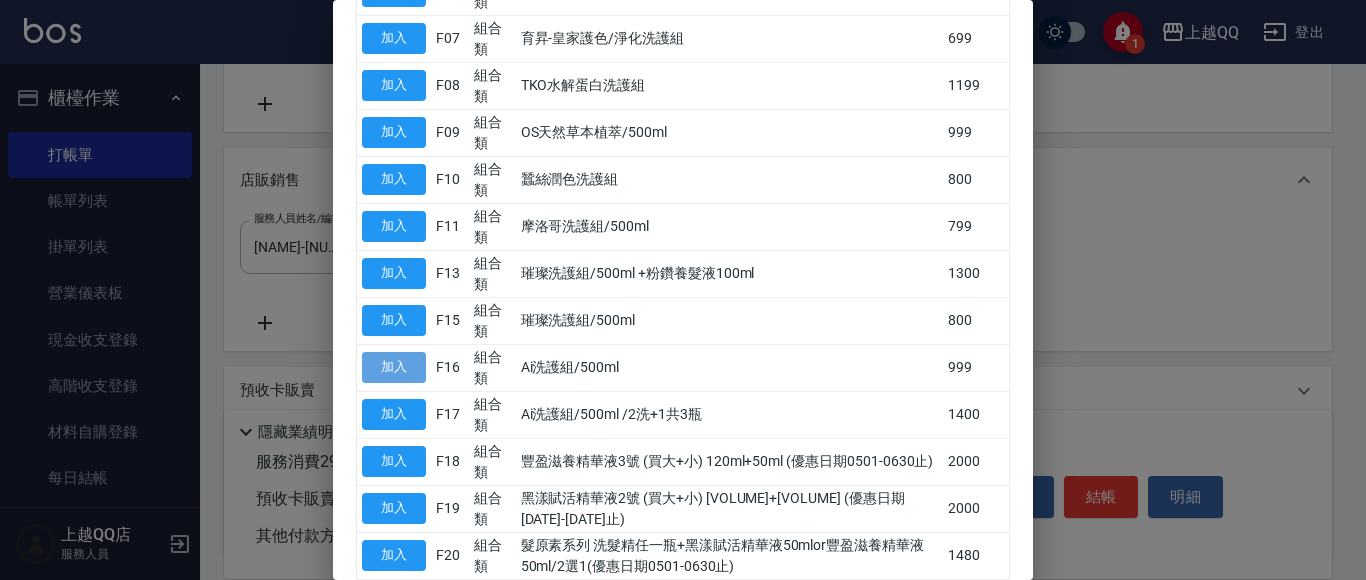 click on "加入" at bounding box center (394, 367) 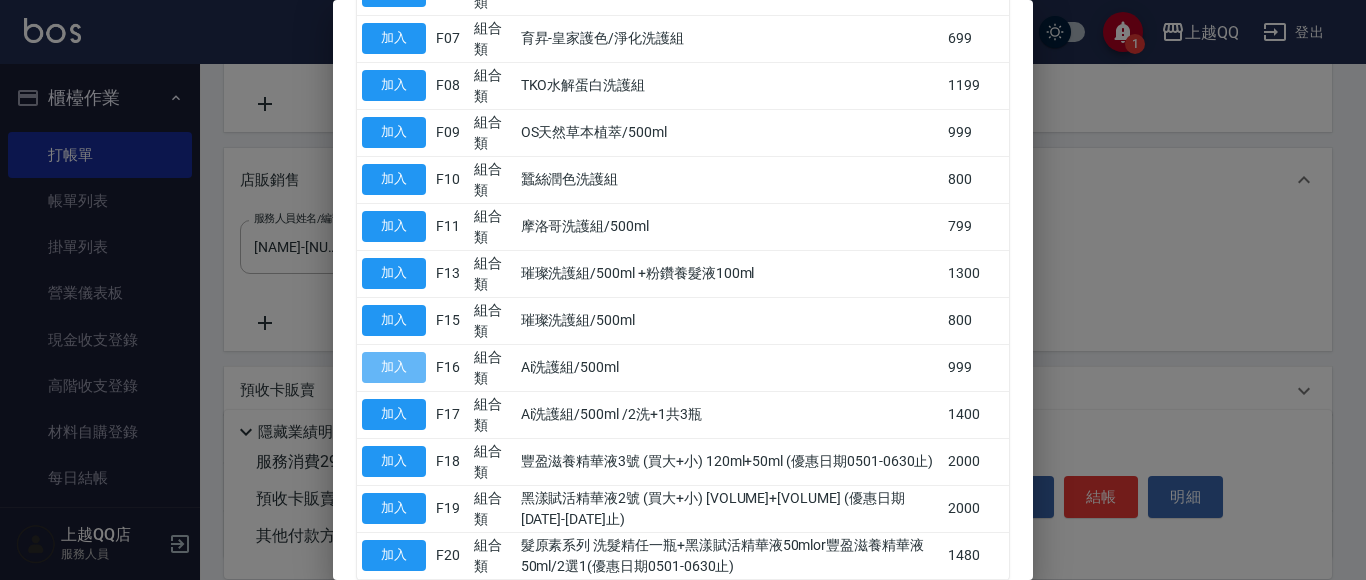 type on "Ai洗護組/500ml" 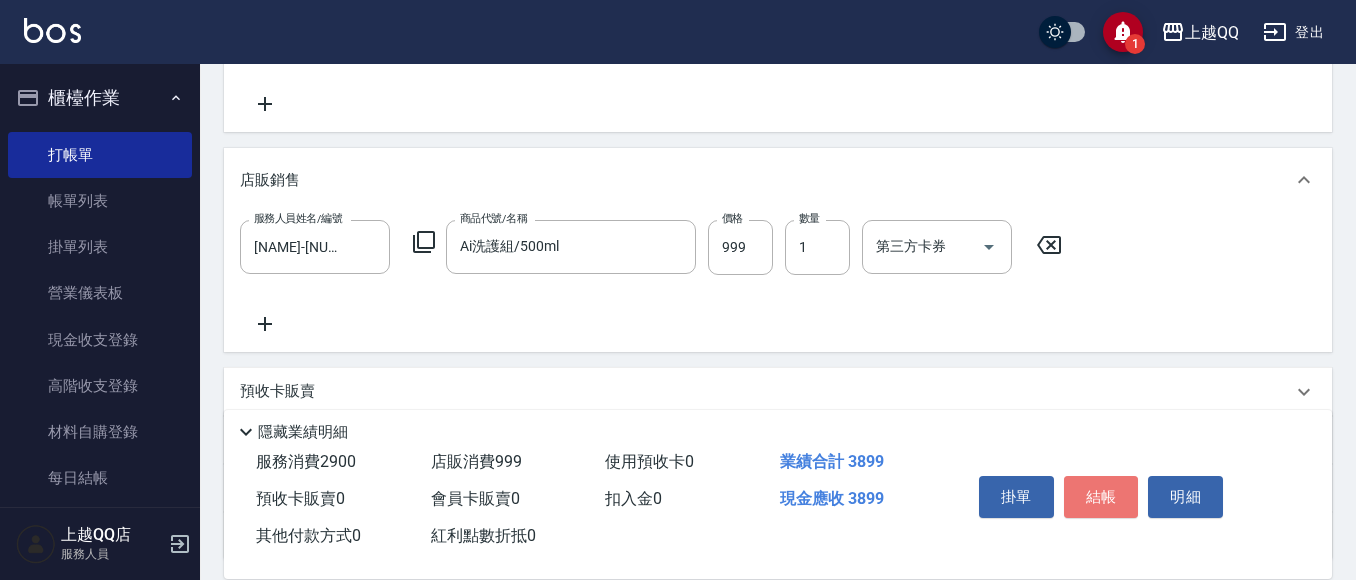 drag, startPoint x: 1110, startPoint y: 495, endPoint x: 1188, endPoint y: 560, distance: 101.53325 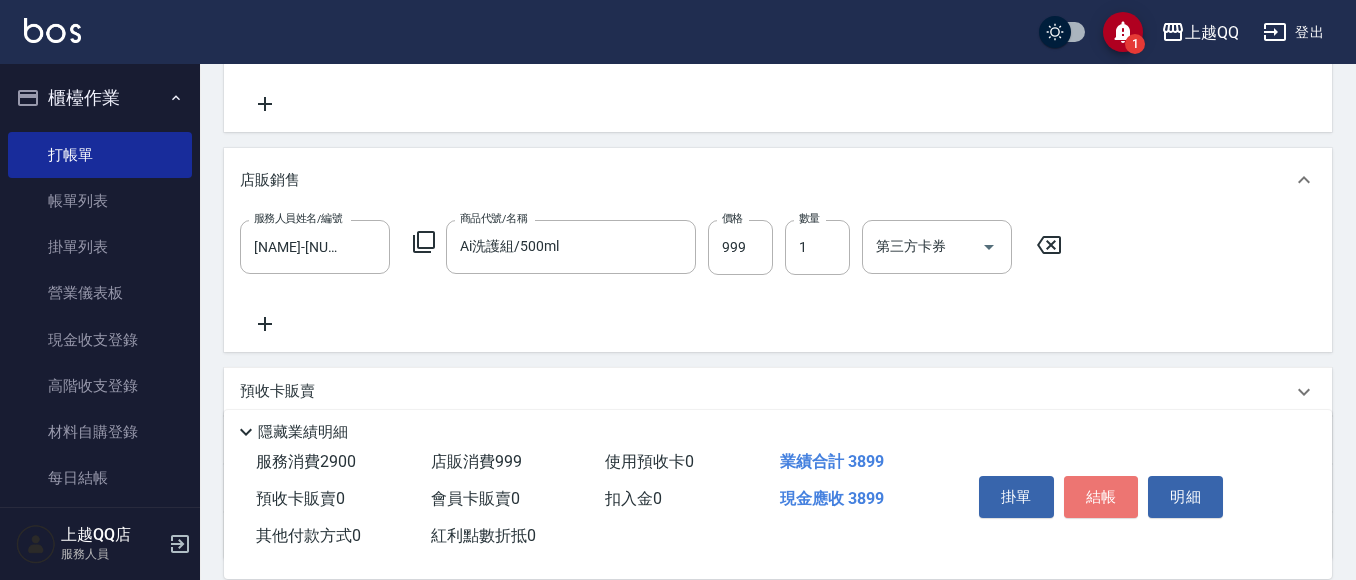 click on "結帳" at bounding box center [1101, 497] 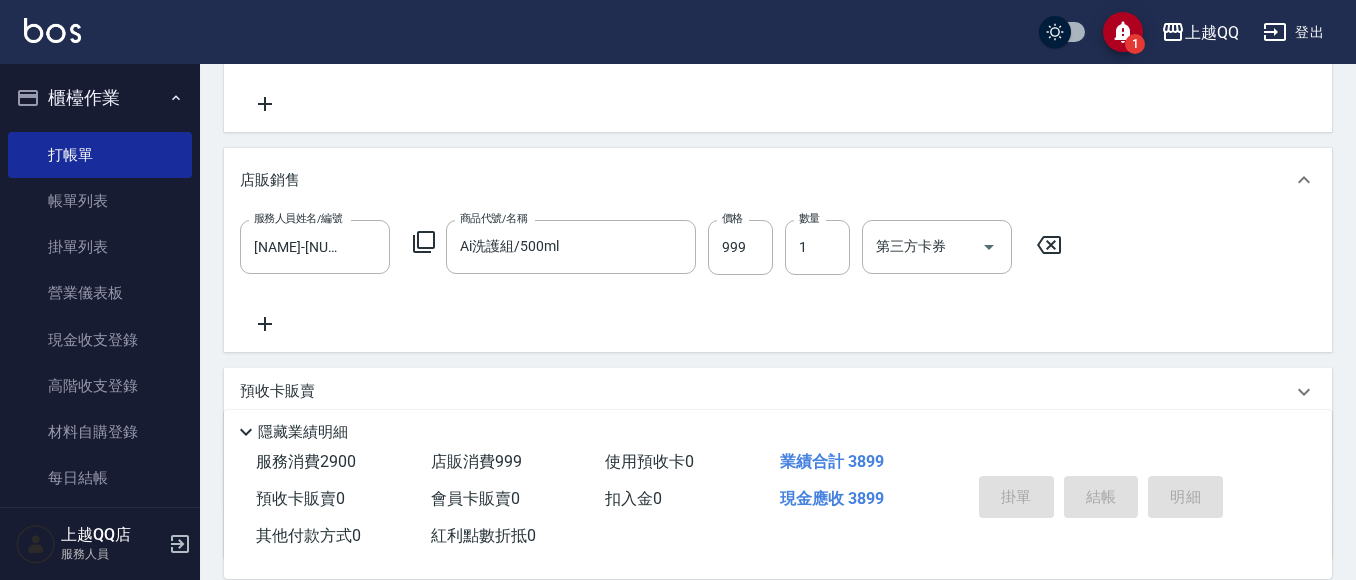 type on "[DATE] [TIME]" 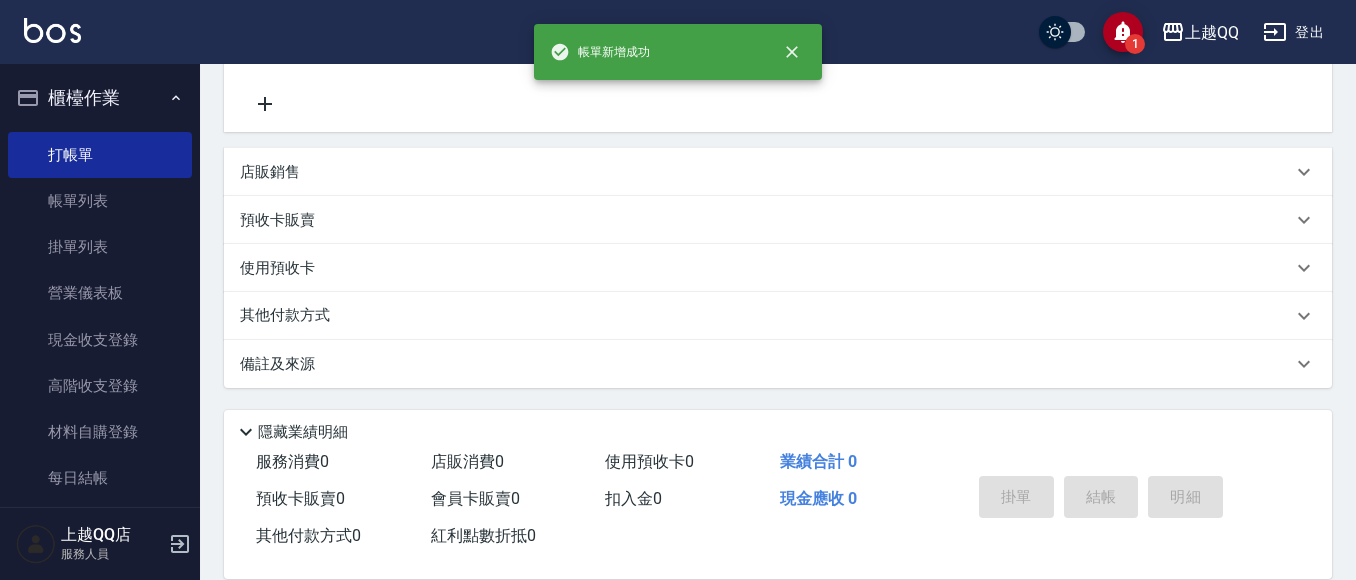 scroll, scrollTop: 0, scrollLeft: 0, axis: both 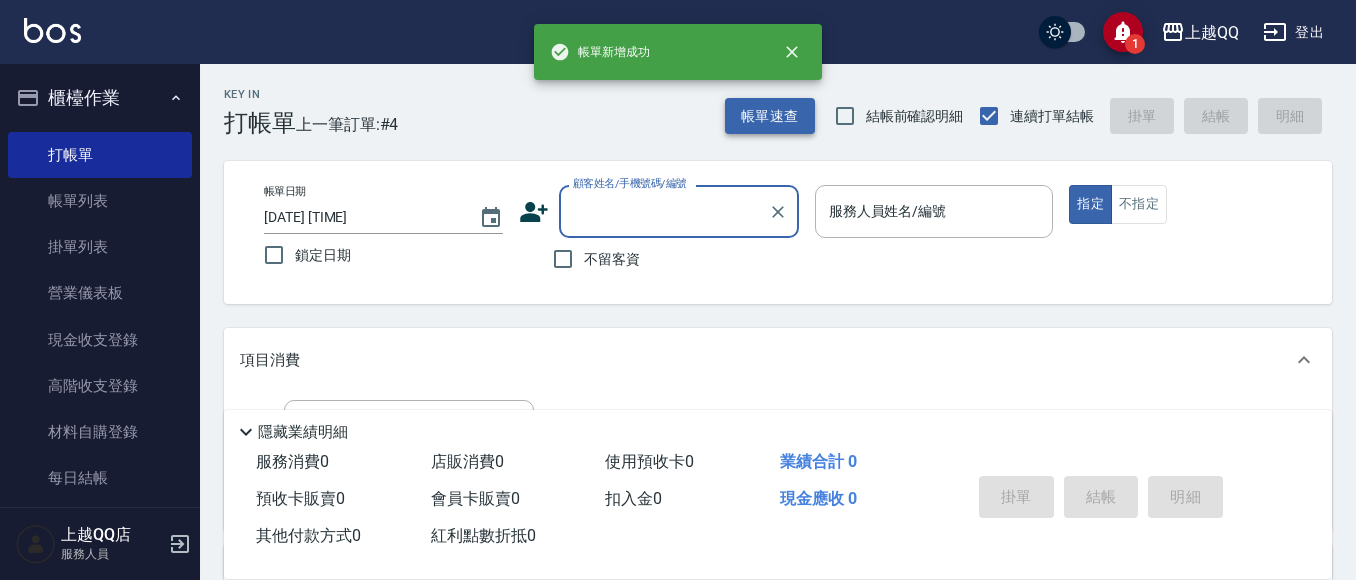 click on "帳單速查" at bounding box center [770, 116] 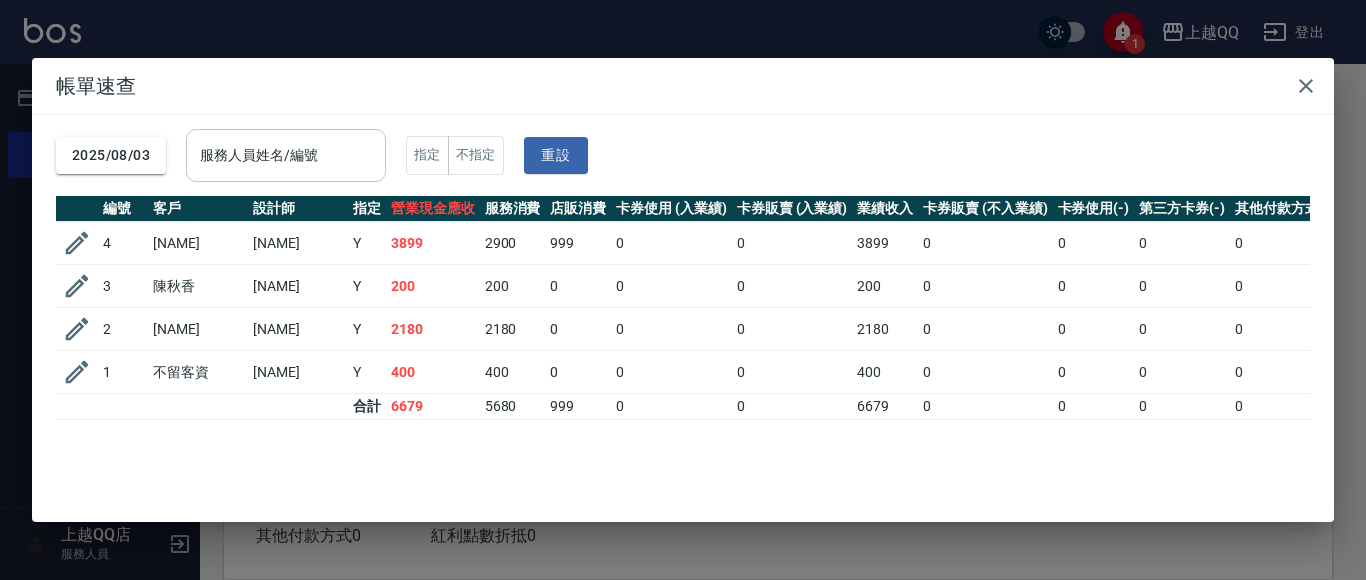 click on "服務人員姓名/編號" at bounding box center (286, 155) 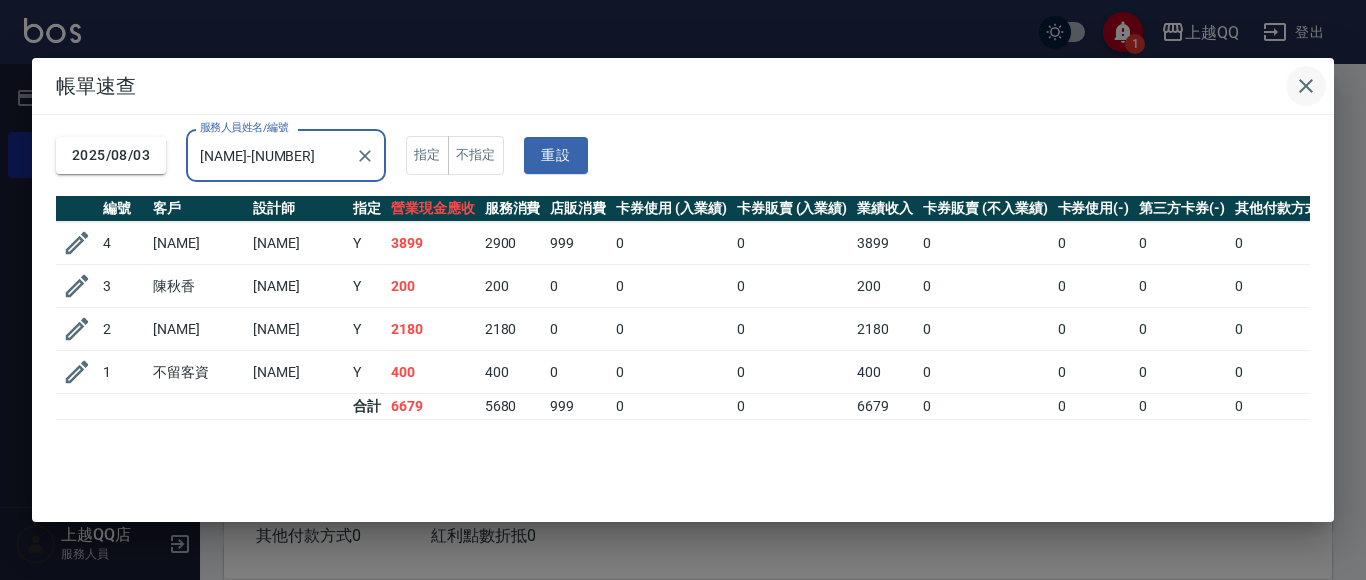type on "[NAME]-[NUMBER]" 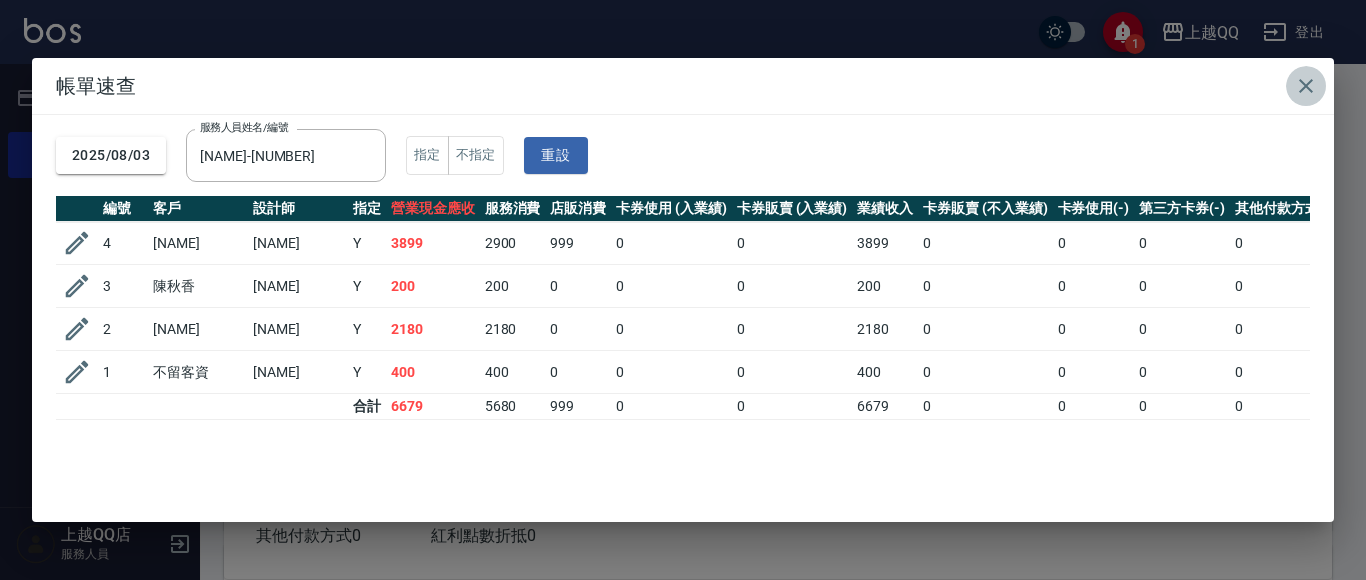 click 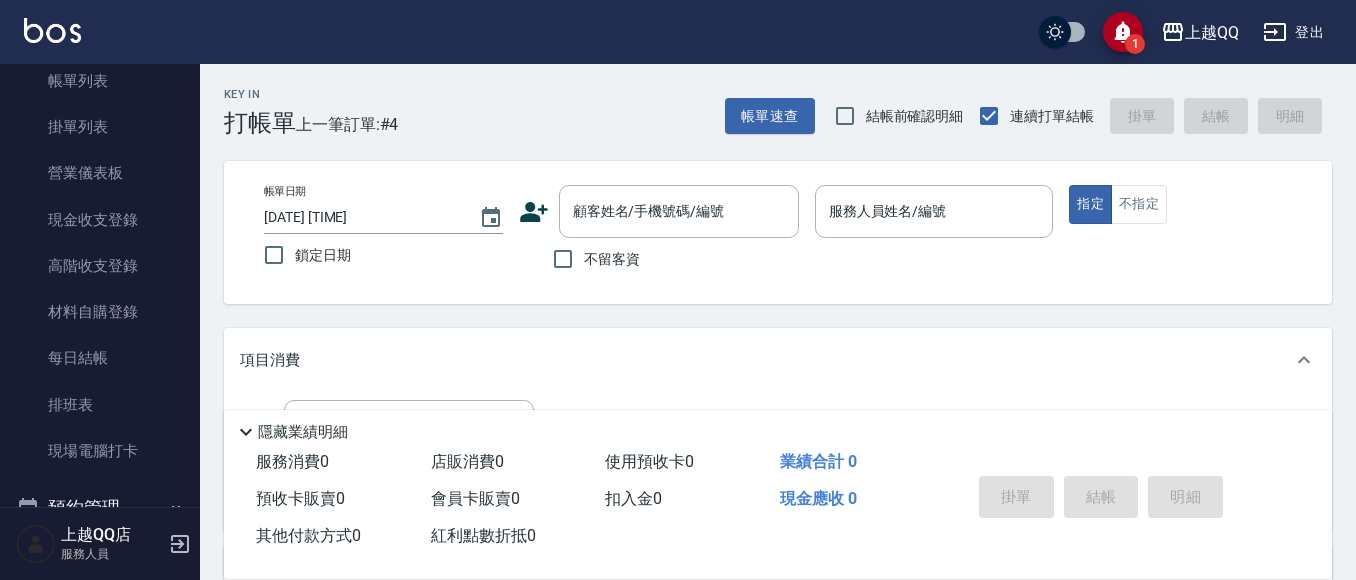scroll, scrollTop: 325, scrollLeft: 0, axis: vertical 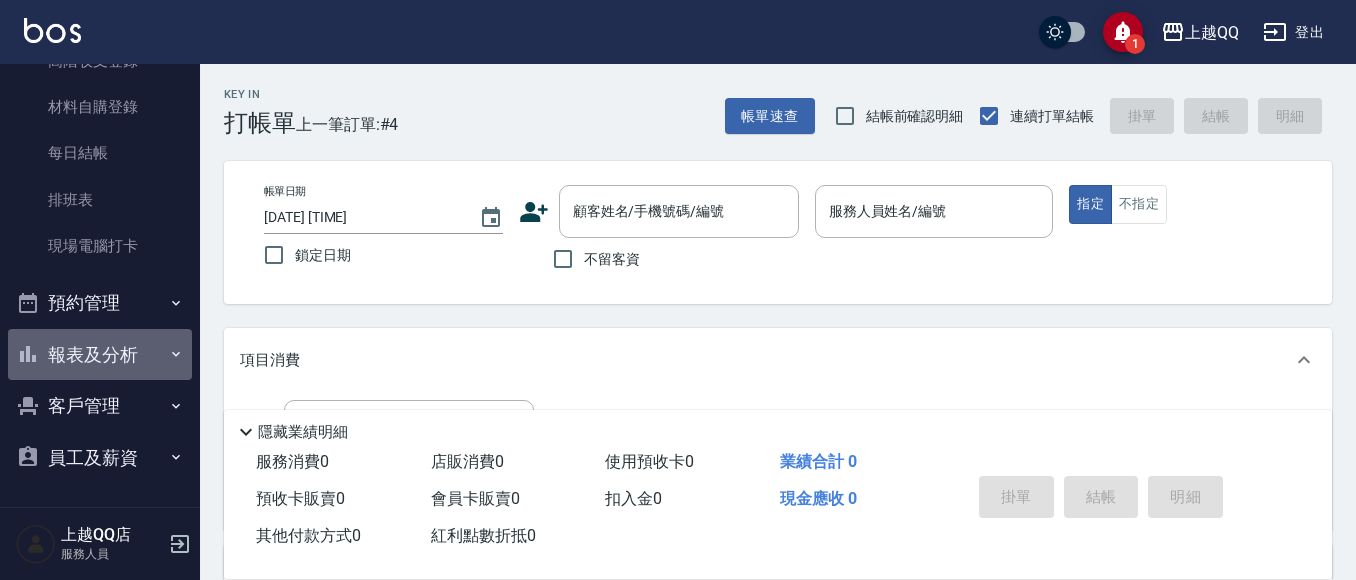 click on "報表及分析" at bounding box center (100, 355) 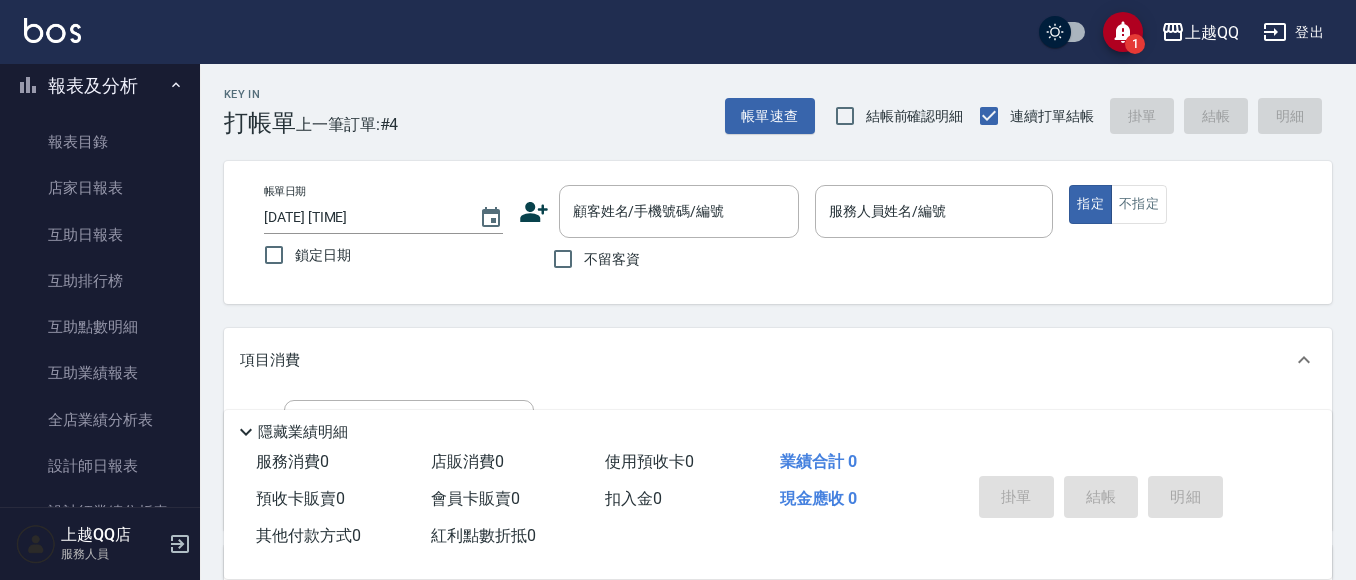 scroll, scrollTop: 609, scrollLeft: 0, axis: vertical 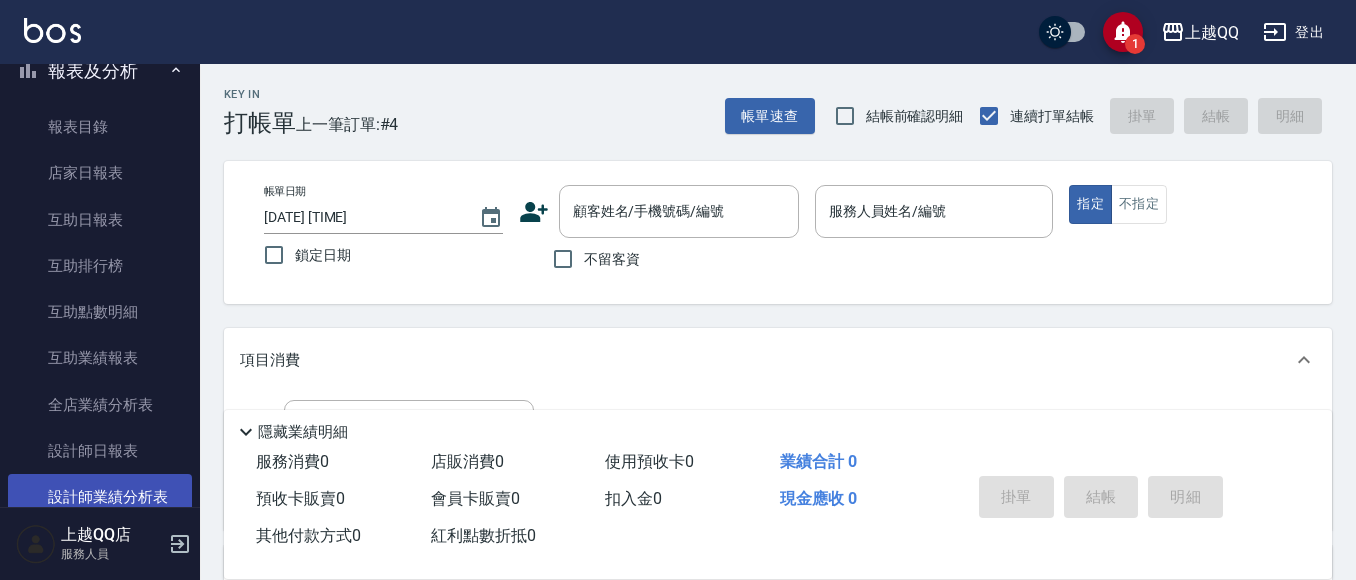 drag, startPoint x: 170, startPoint y: 455, endPoint x: 76, endPoint y: 485, distance: 98.67117 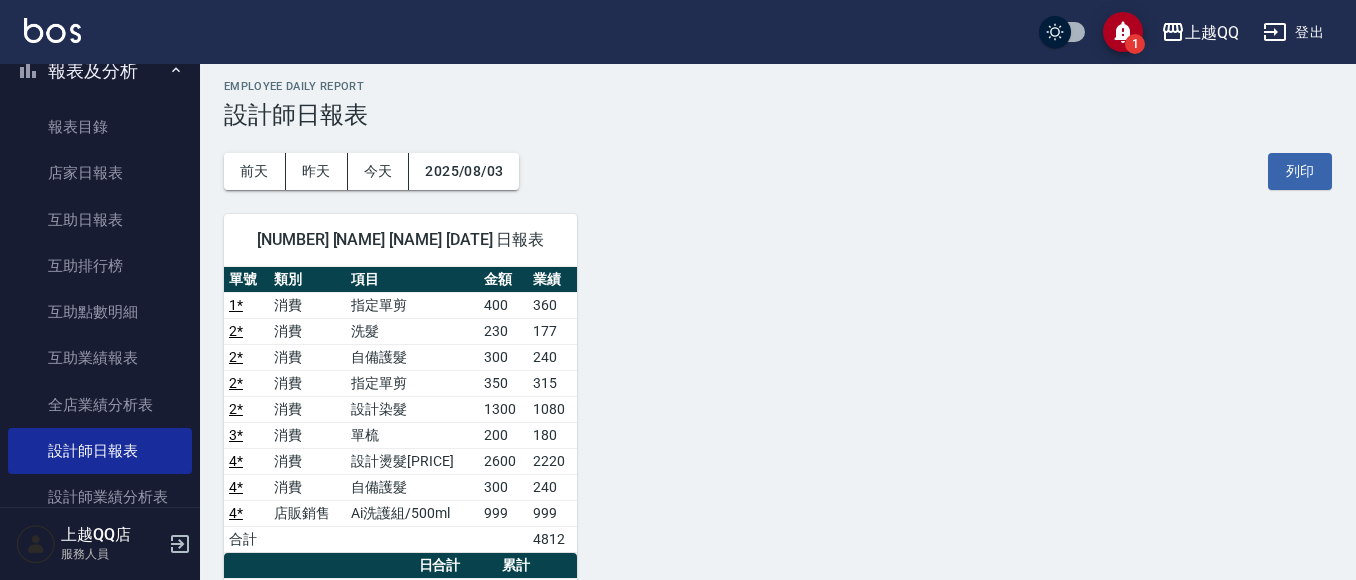 scroll, scrollTop: 0, scrollLeft: 0, axis: both 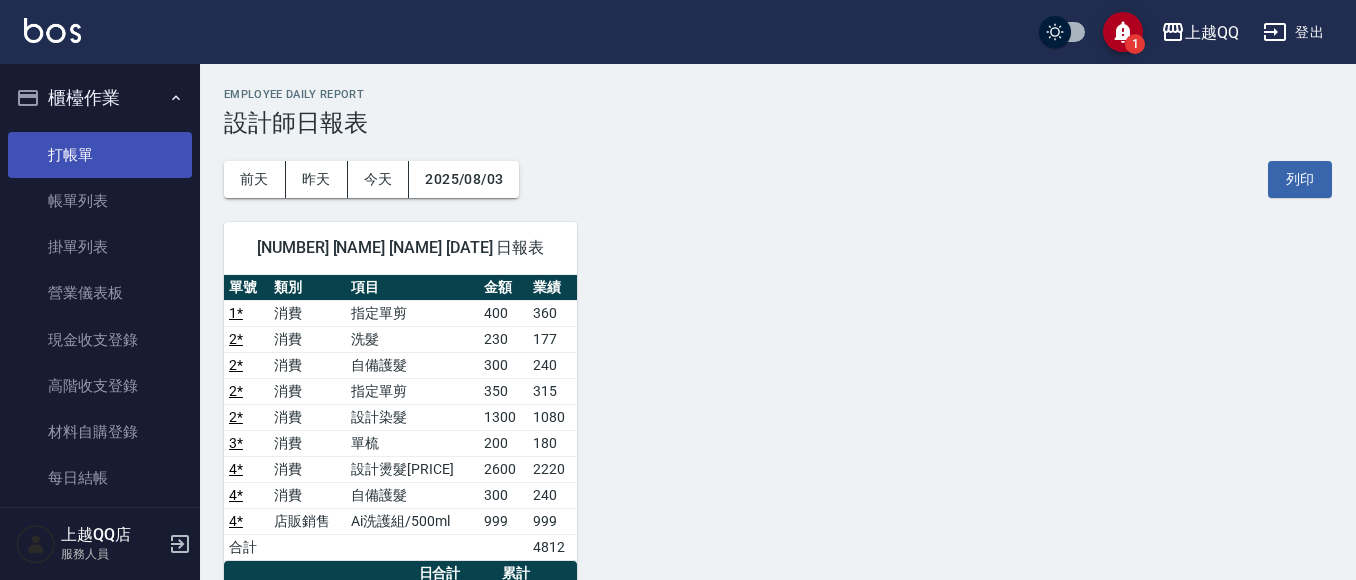click on "打帳單" at bounding box center (100, 155) 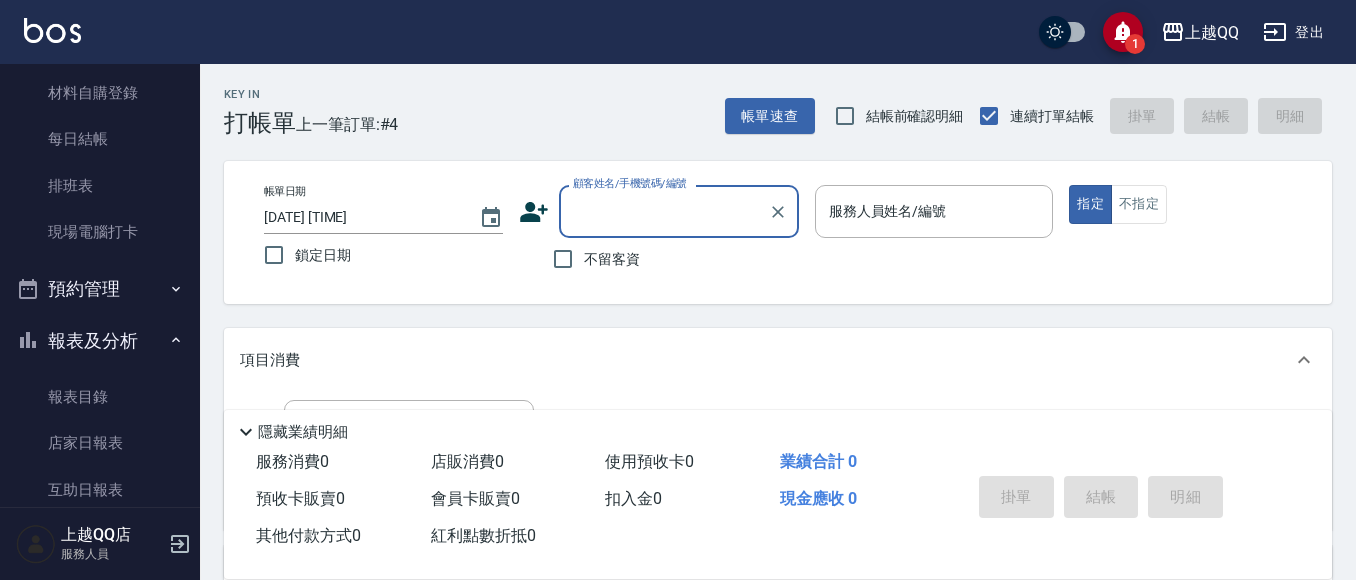 click 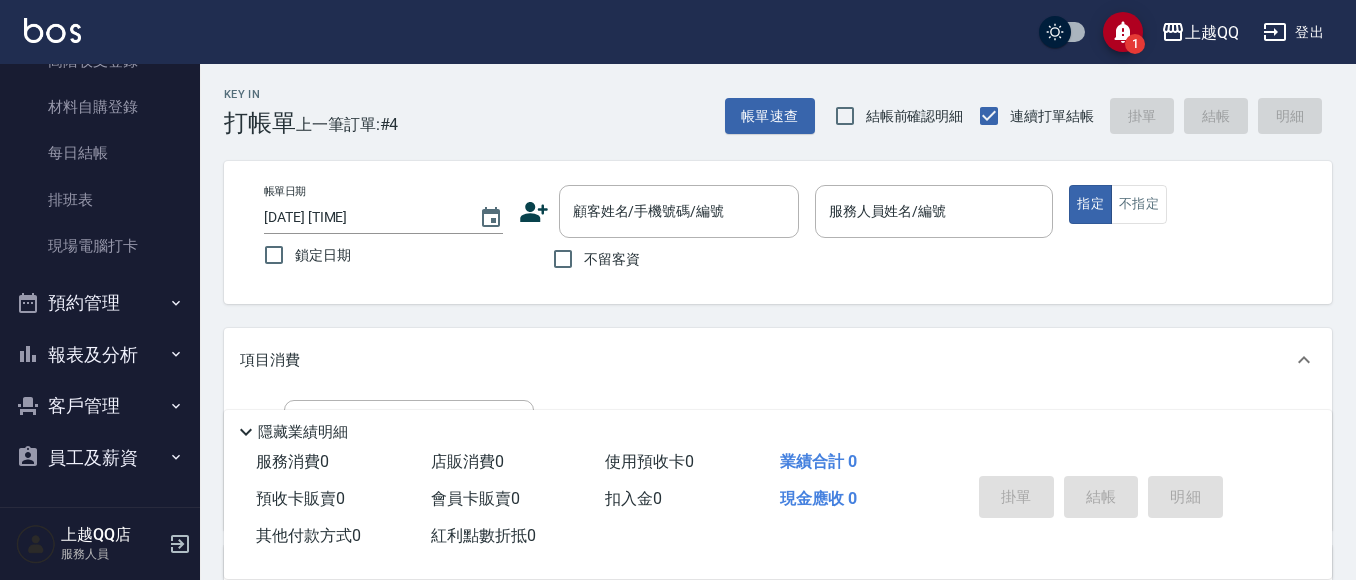 scroll, scrollTop: 325, scrollLeft: 0, axis: vertical 